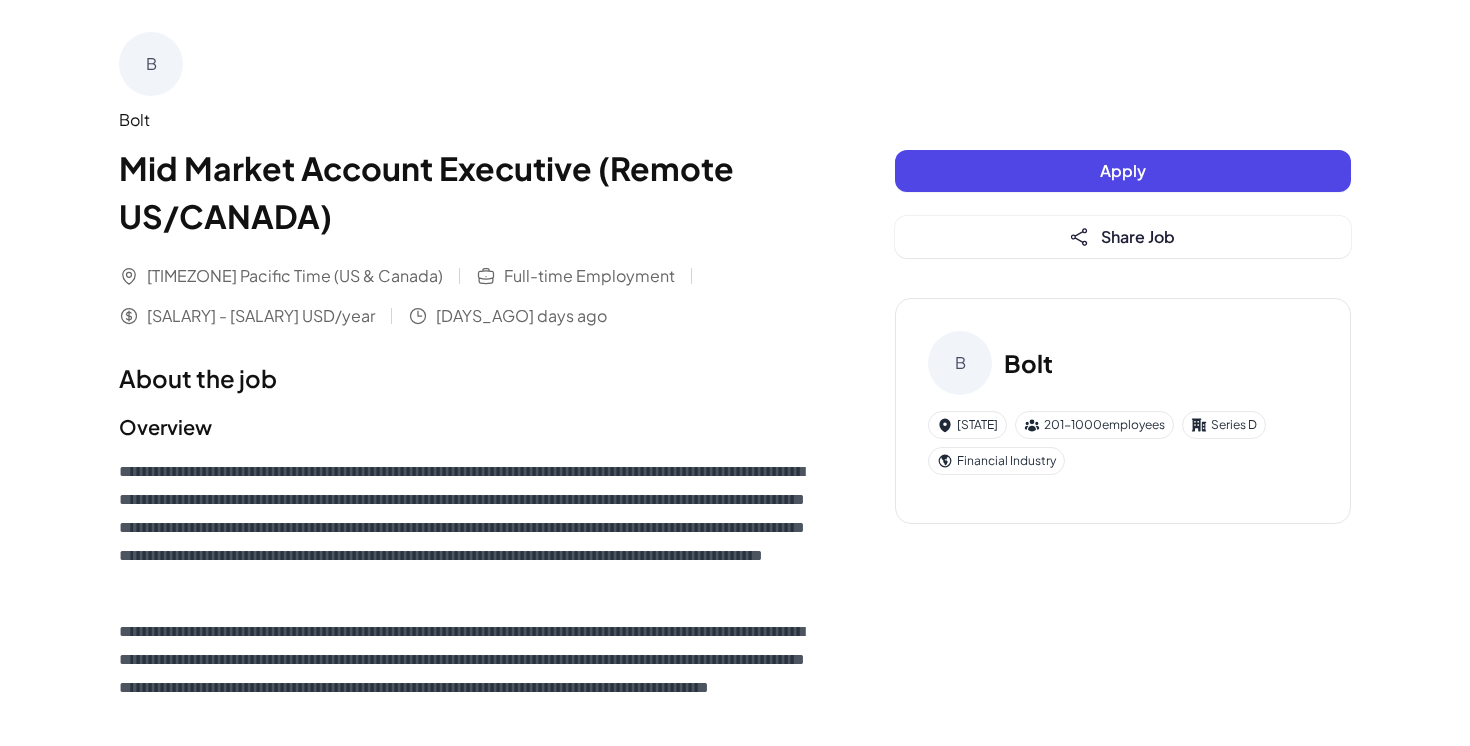 scroll, scrollTop: 186, scrollLeft: 0, axis: vertical 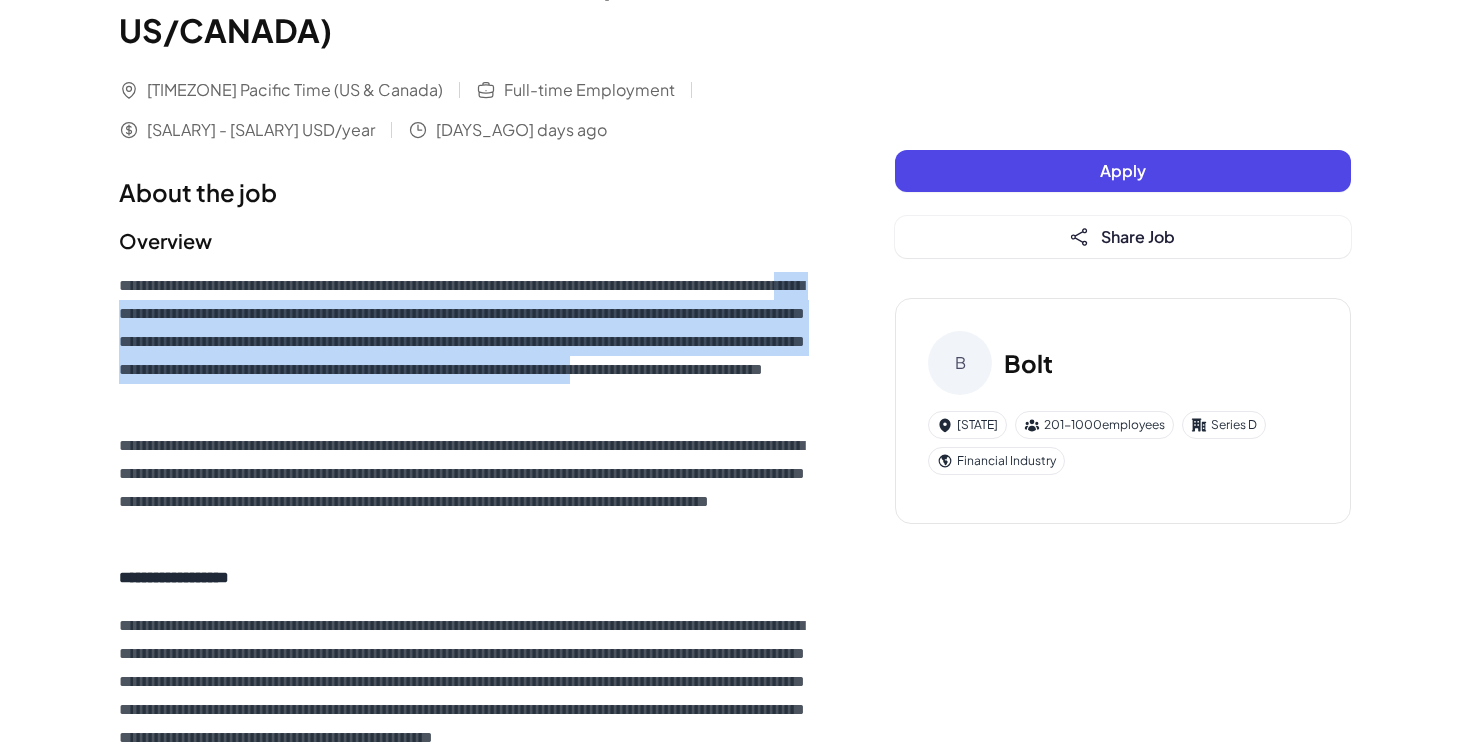drag, startPoint x: 273, startPoint y: 320, endPoint x: 470, endPoint y: 413, distance: 217.84857 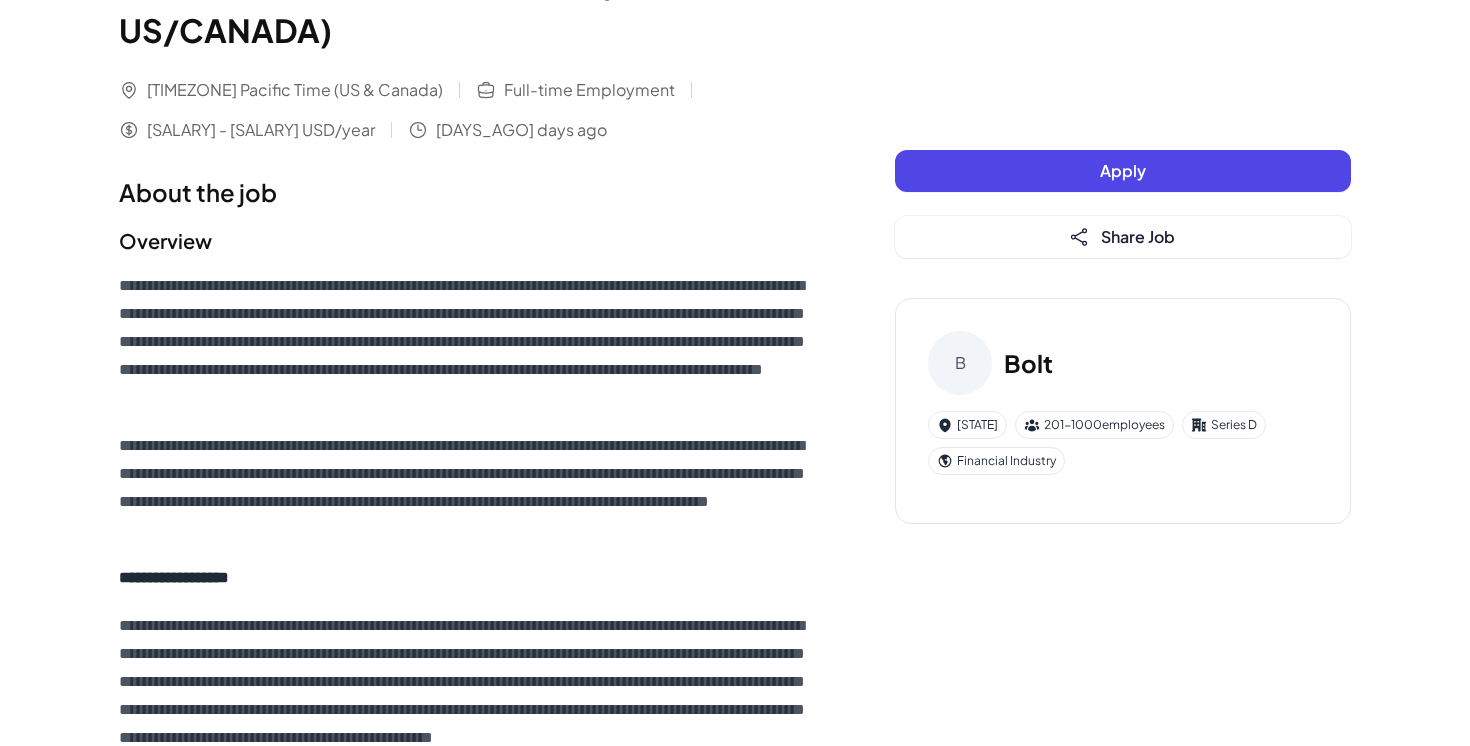 click on "**********" at bounding box center [467, 526] 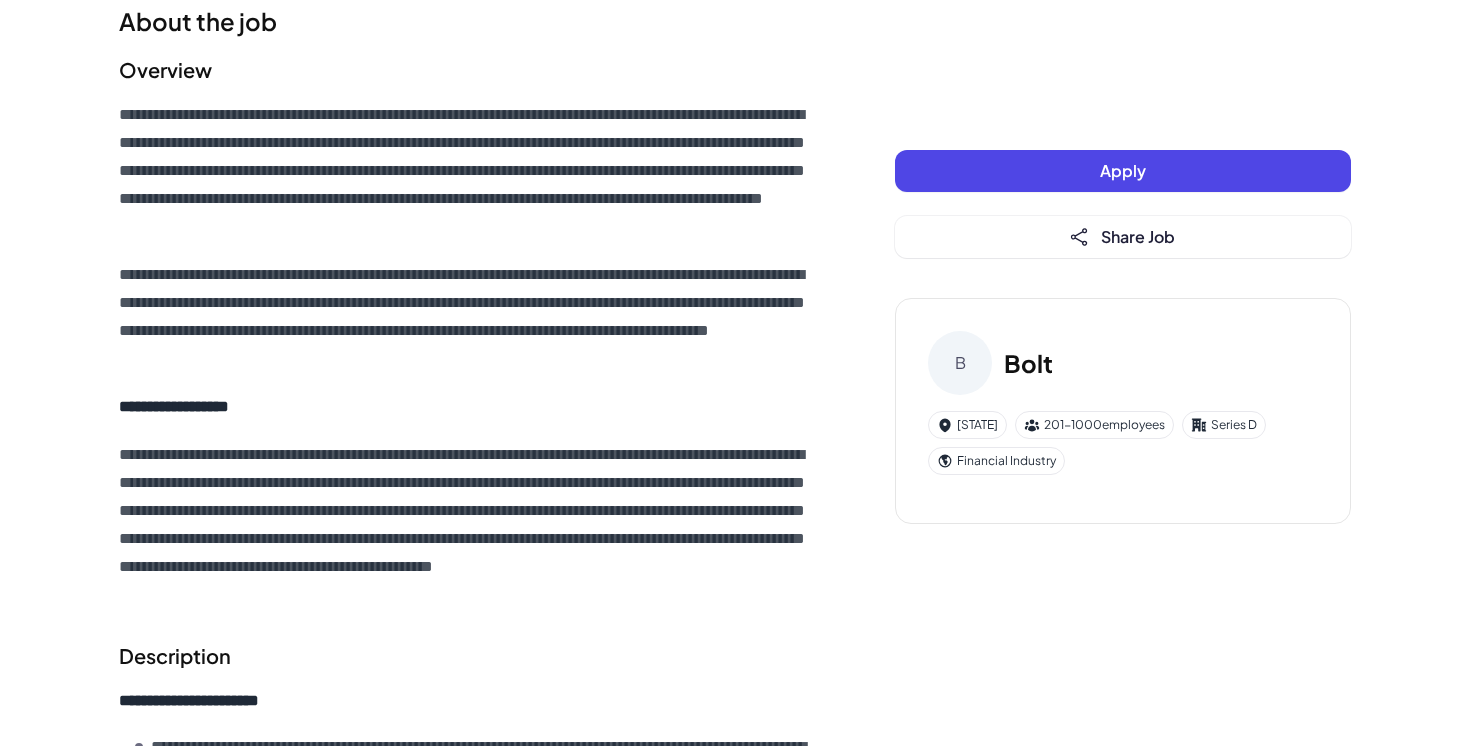 scroll, scrollTop: 395, scrollLeft: 0, axis: vertical 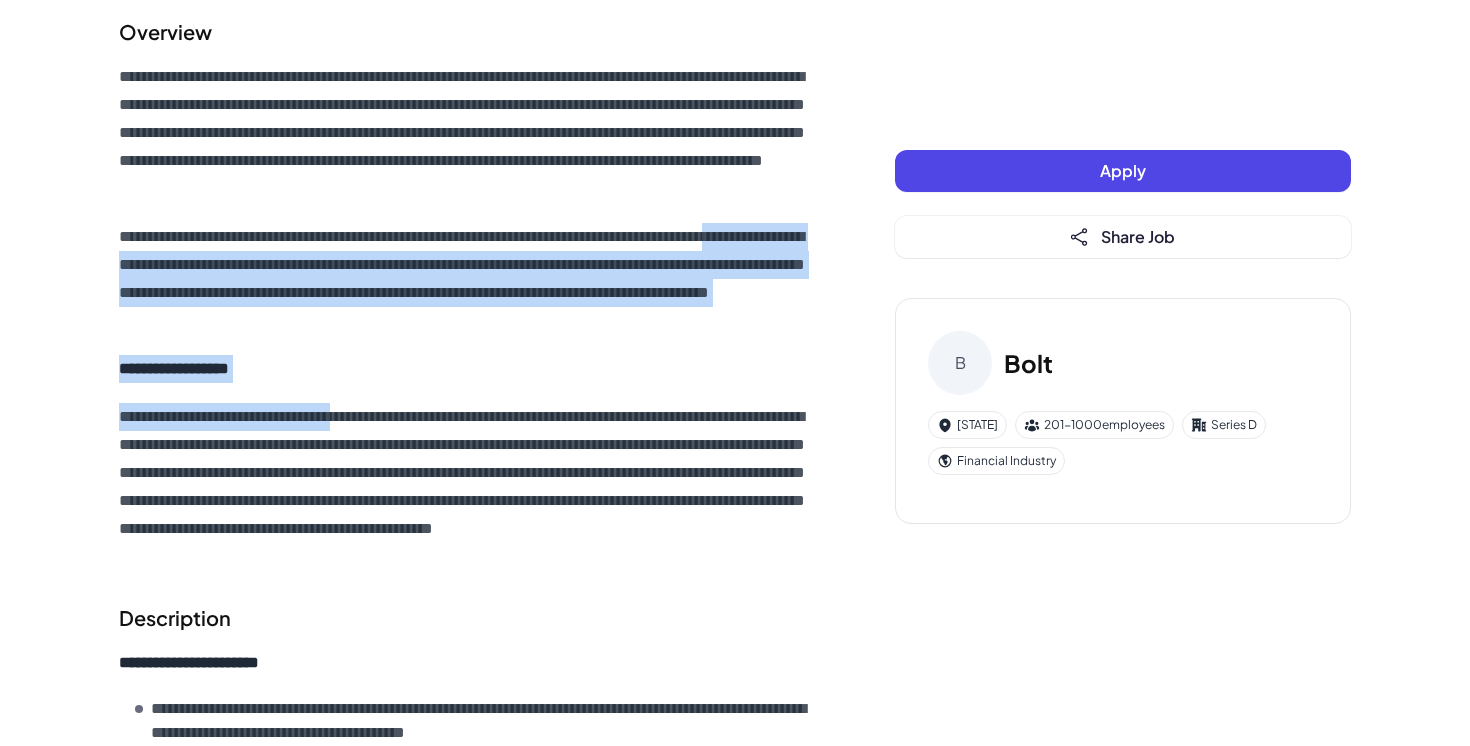 drag, startPoint x: 172, startPoint y: 254, endPoint x: 400, endPoint y: 420, distance: 282.02838 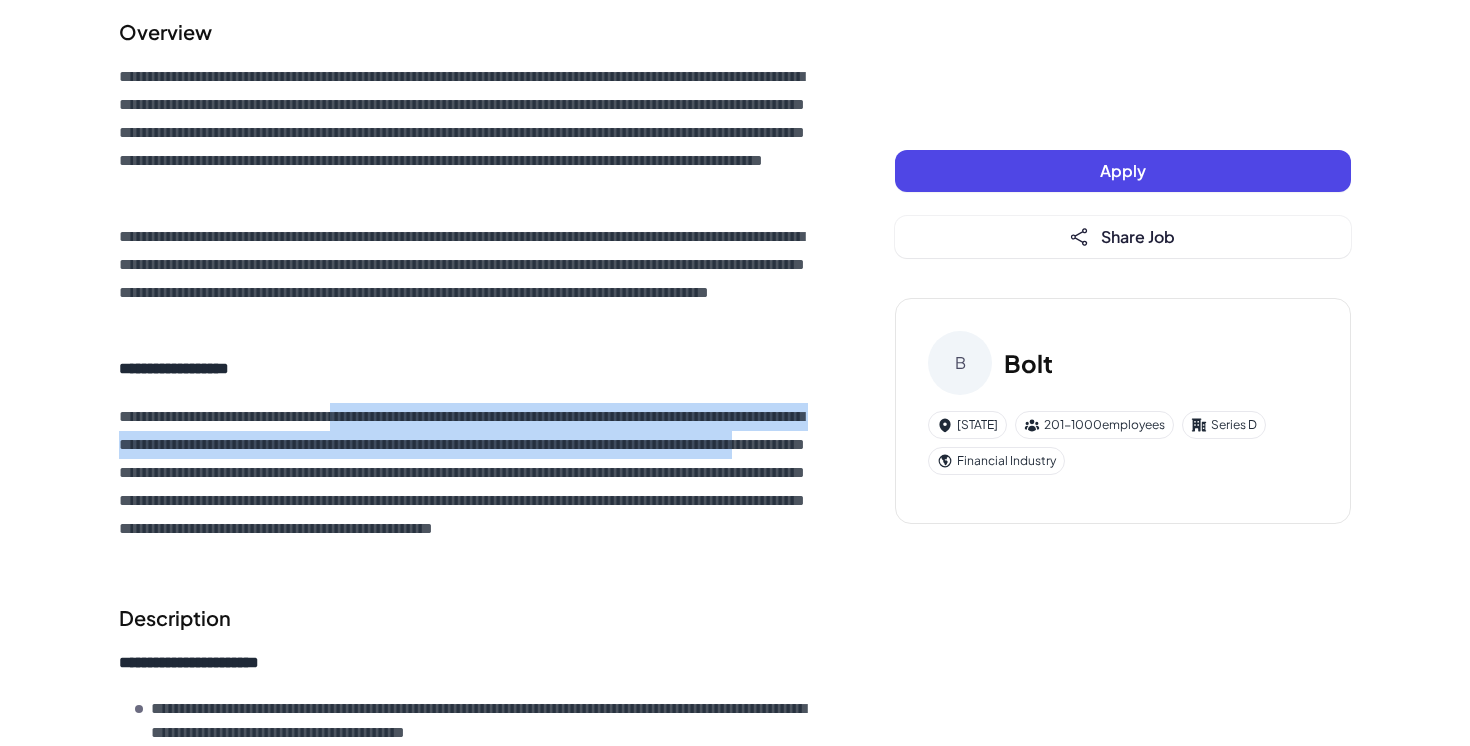 drag, startPoint x: 400, startPoint y: 420, endPoint x: 478, endPoint y: 466, distance: 90.55385 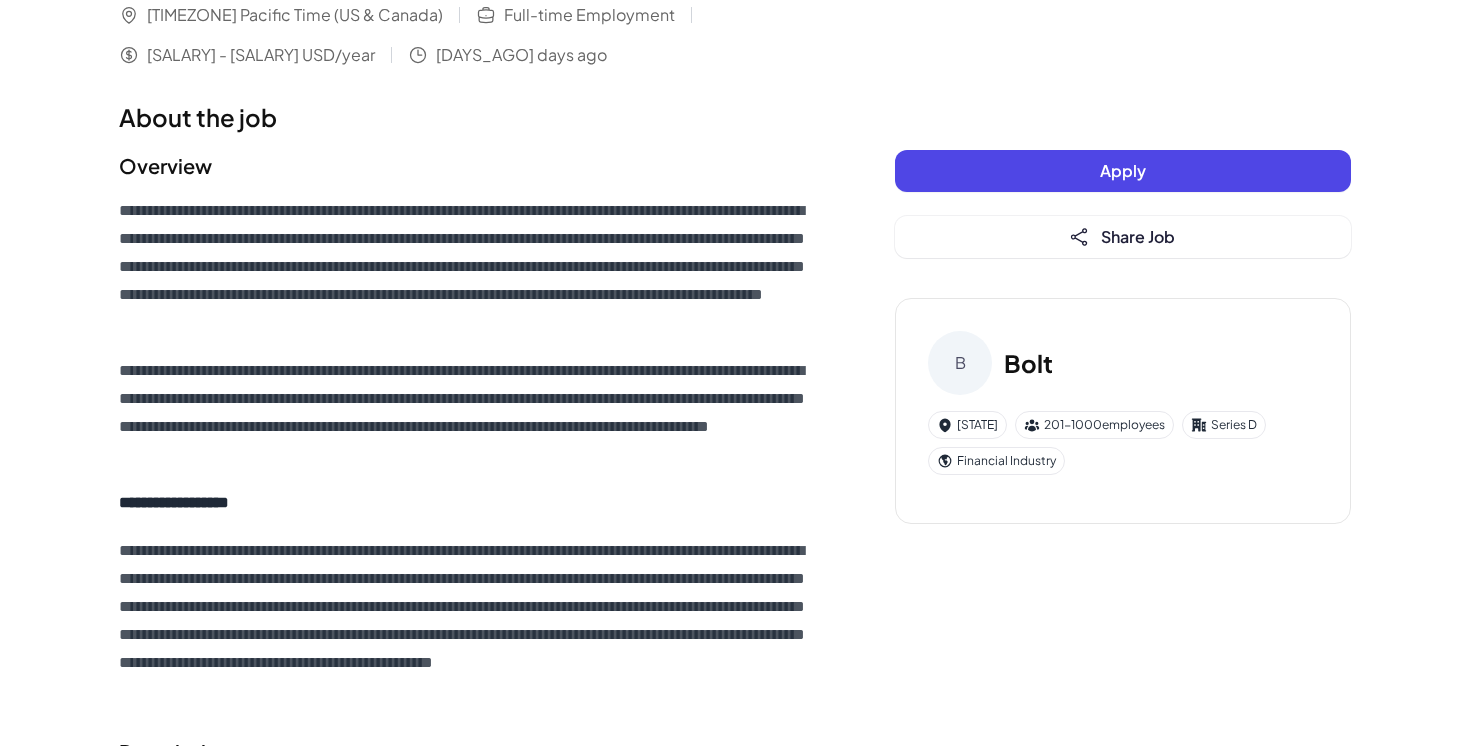 scroll, scrollTop: 262, scrollLeft: 0, axis: vertical 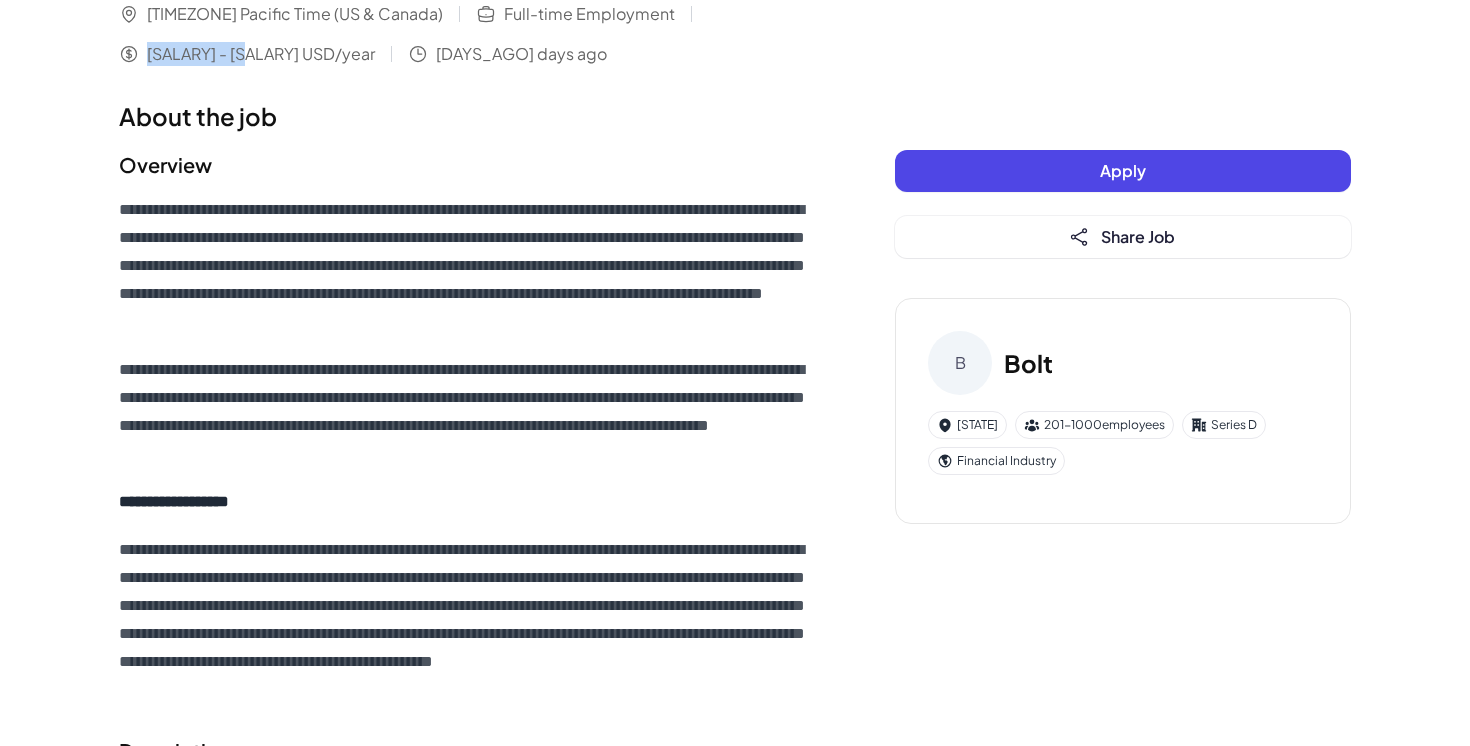 drag, startPoint x: 132, startPoint y: 48, endPoint x: 244, endPoint y: 54, distance: 112.1606 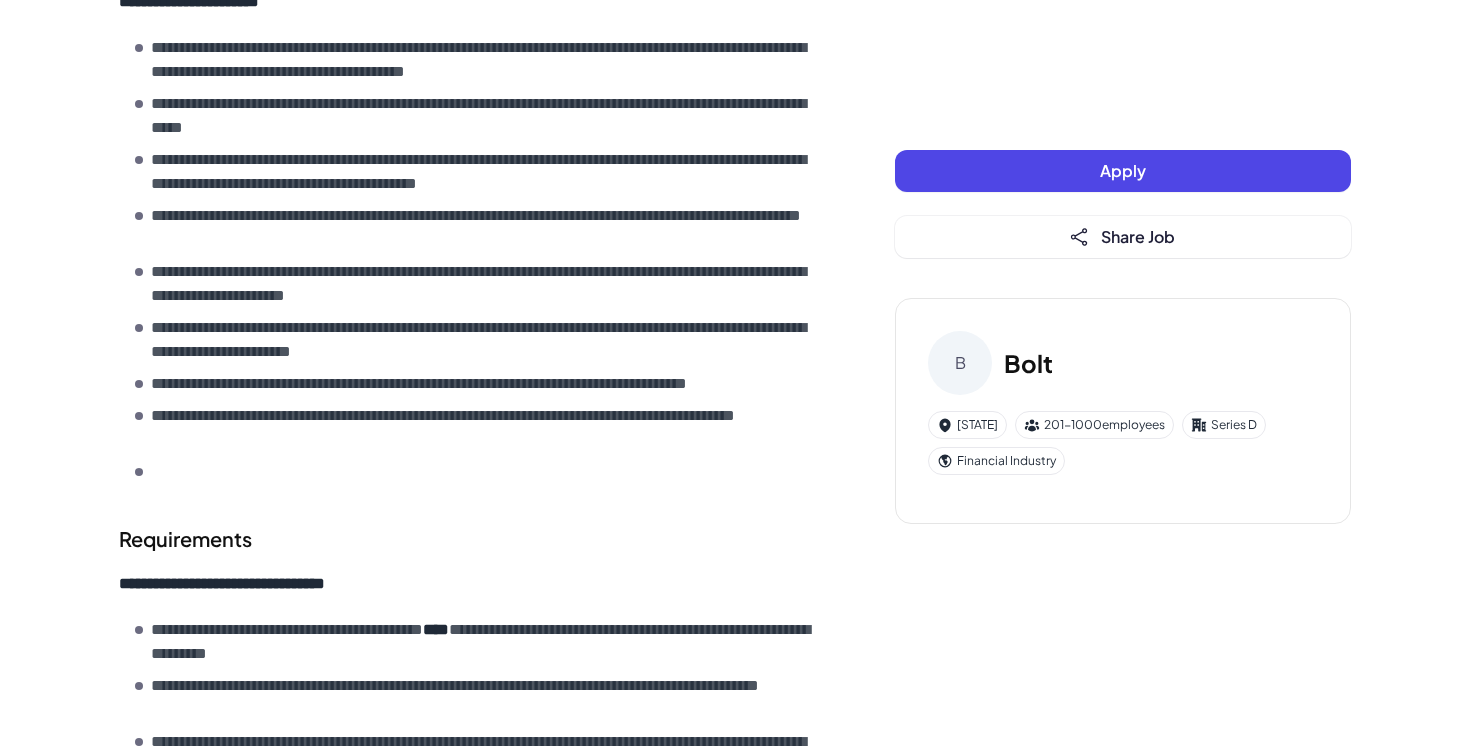 scroll, scrollTop: 1074, scrollLeft: 0, axis: vertical 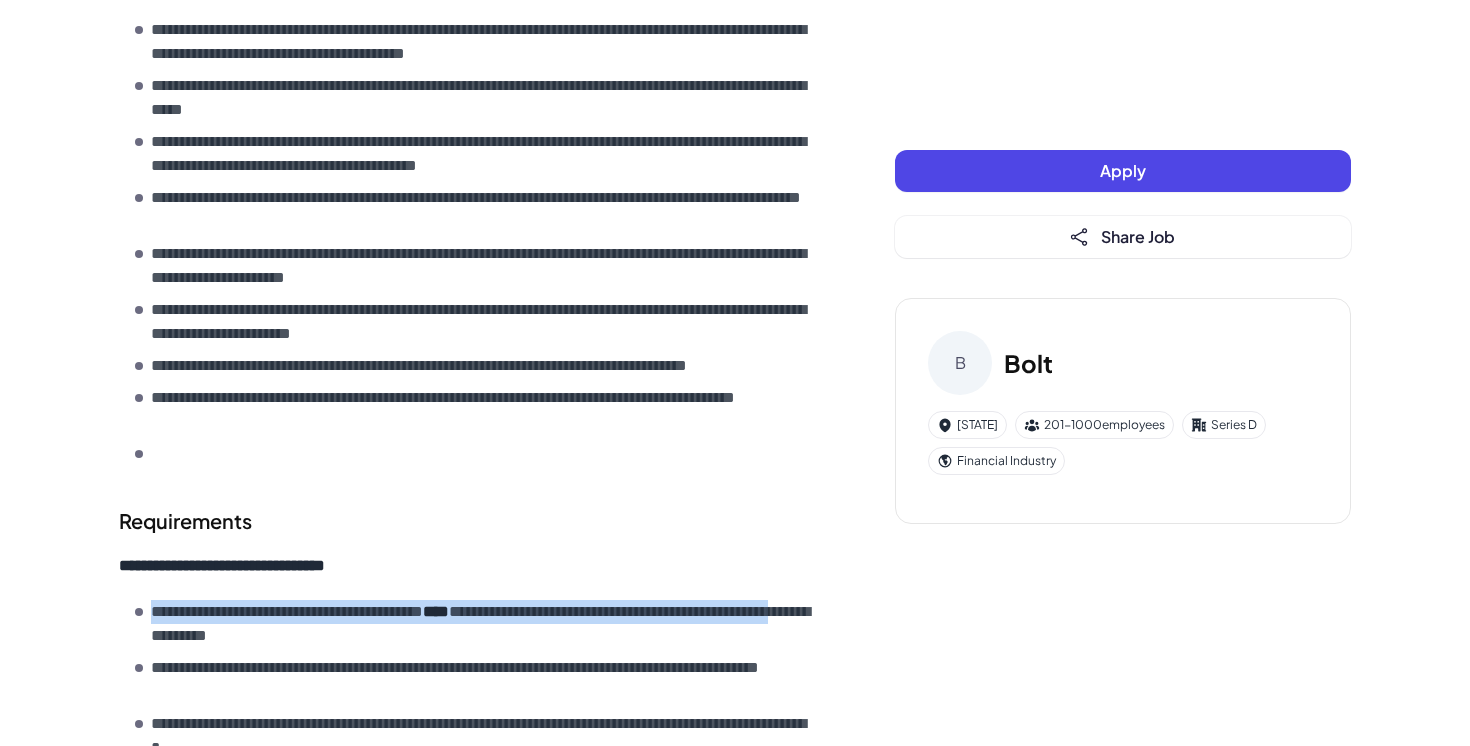 drag, startPoint x: 151, startPoint y: 610, endPoint x: 311, endPoint y: 637, distance: 162.26213 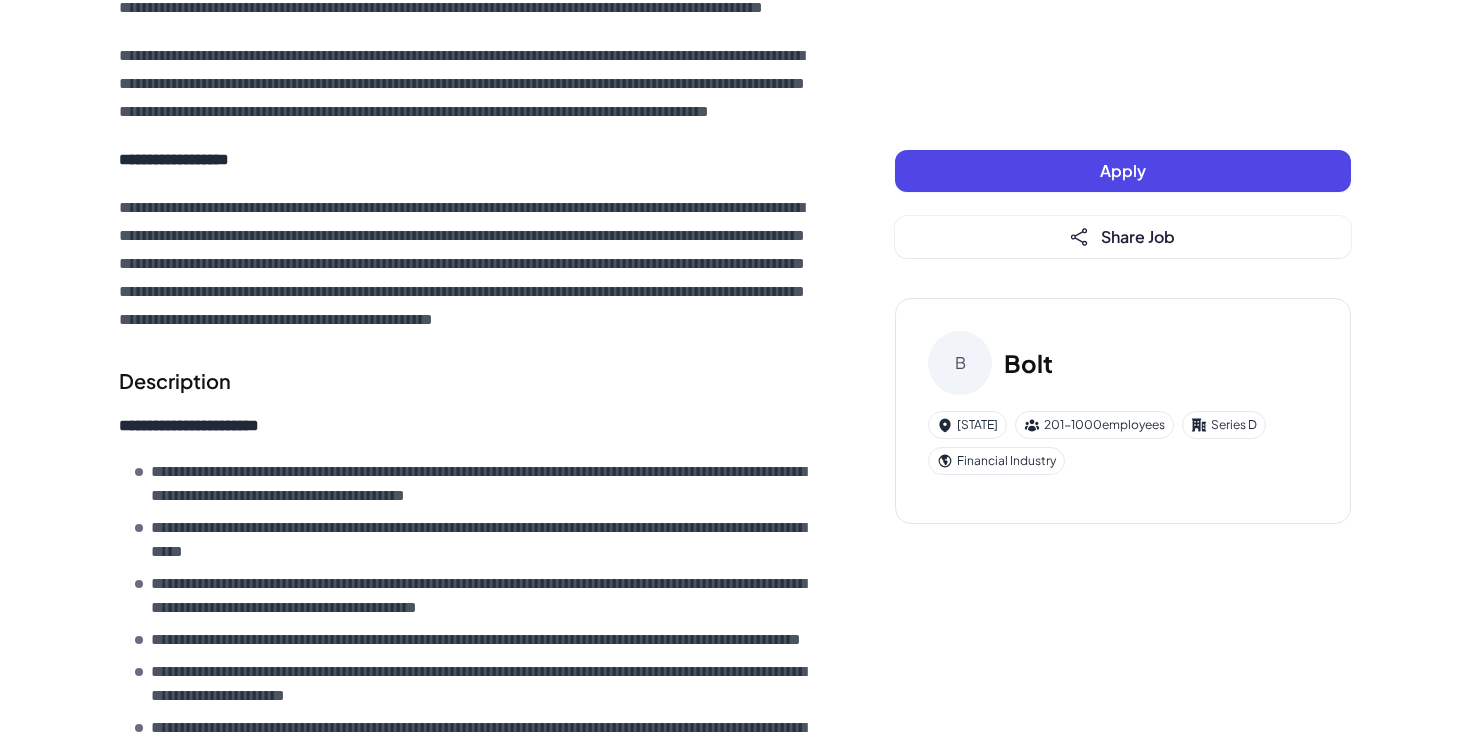 scroll, scrollTop: 383, scrollLeft: 0, axis: vertical 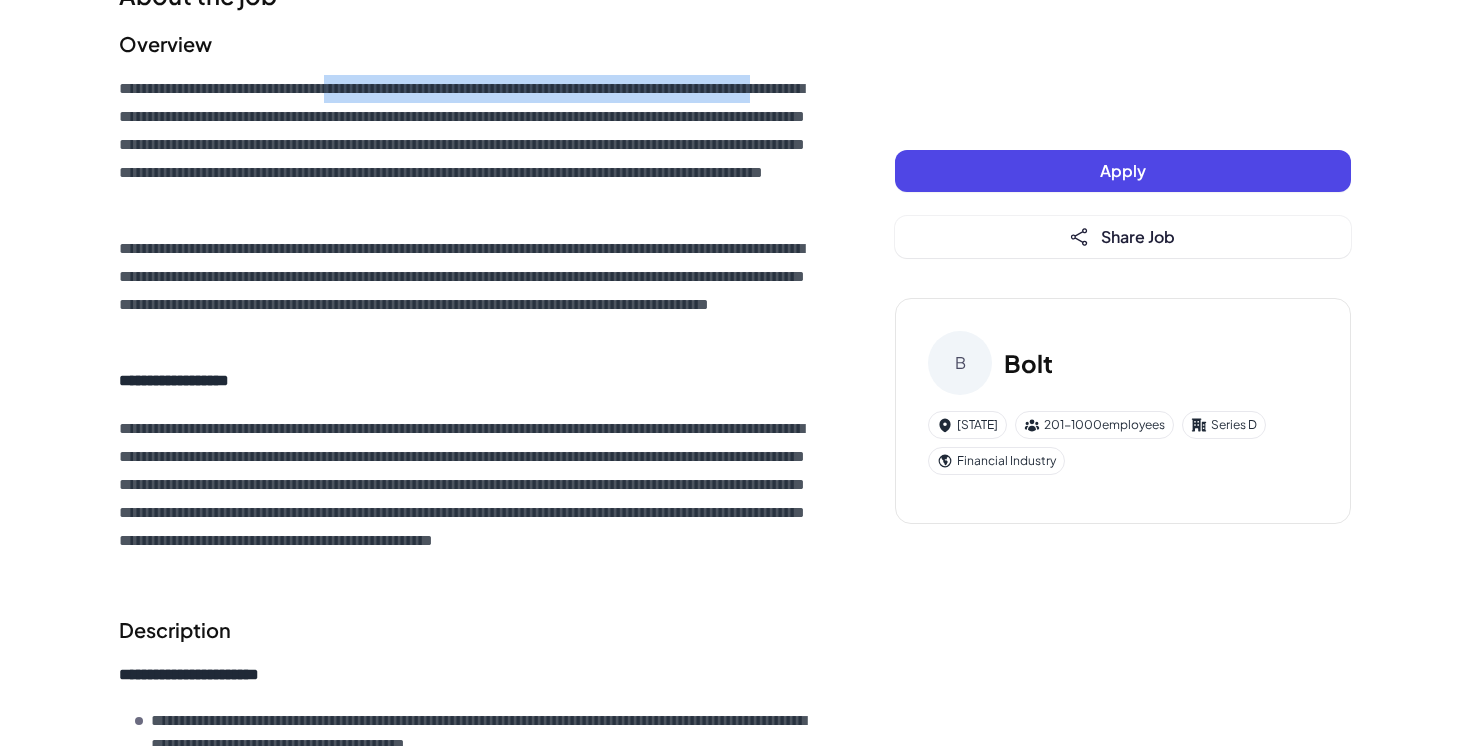 drag, startPoint x: 247, startPoint y: 107, endPoint x: 388, endPoint y: 101, distance: 141.12761 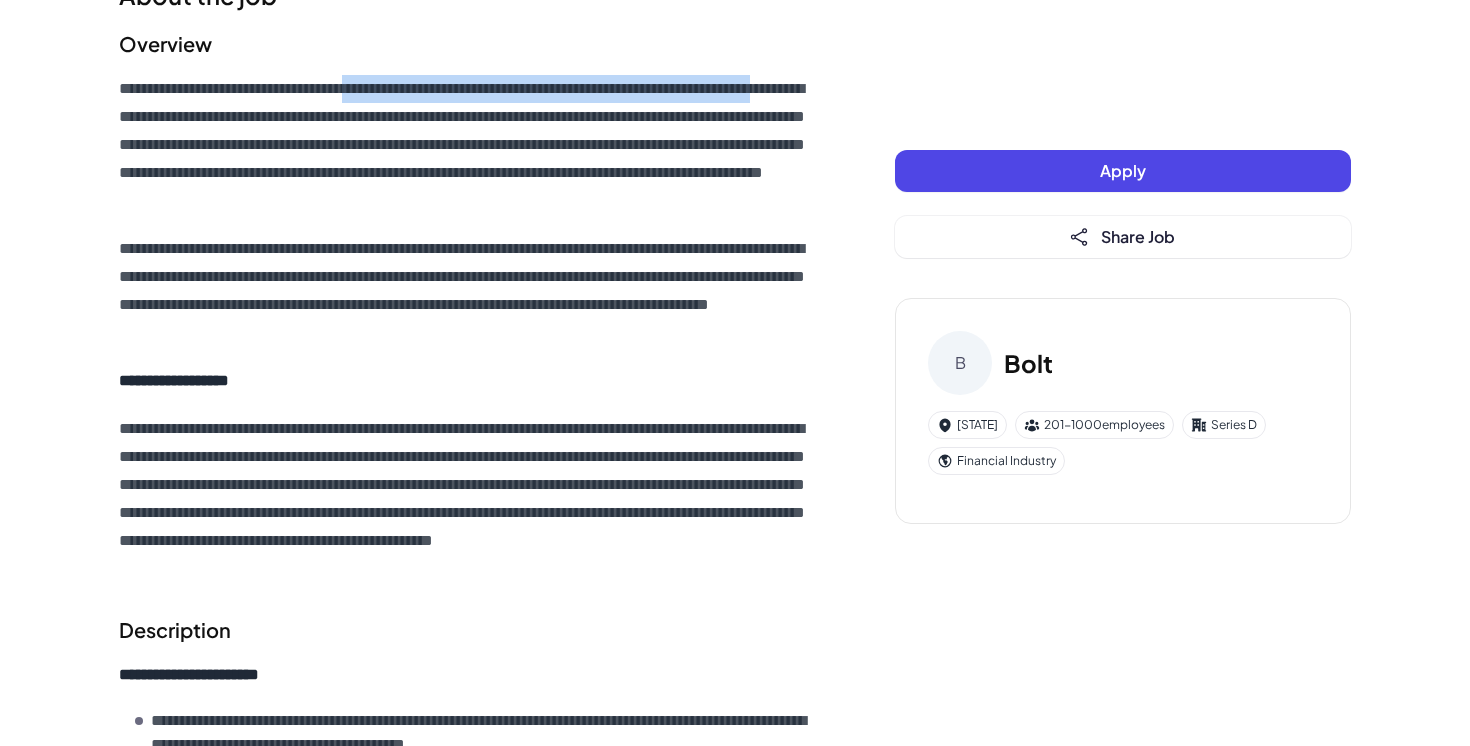 click on "**********" at bounding box center (467, 145) 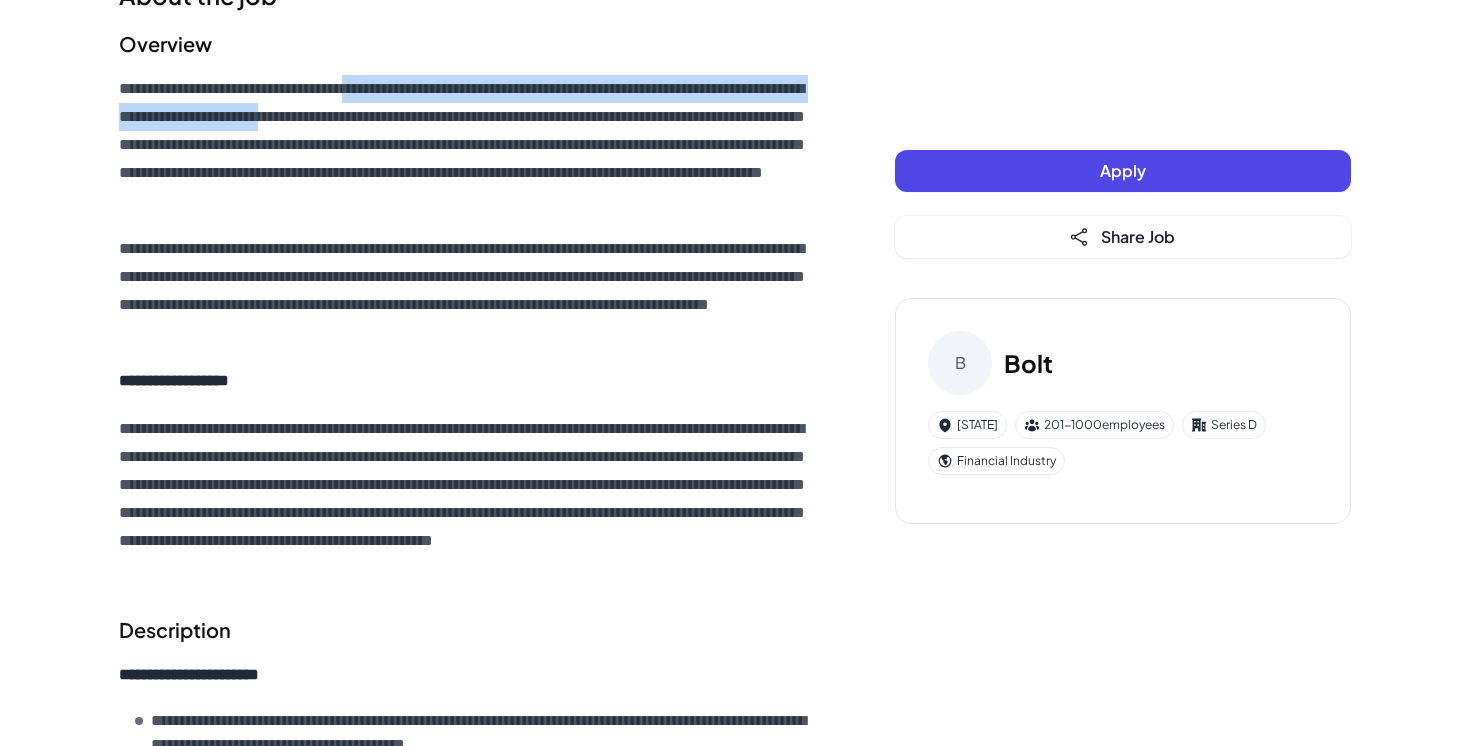 drag, startPoint x: 388, startPoint y: 101, endPoint x: 489, endPoint y: 117, distance: 102.259476 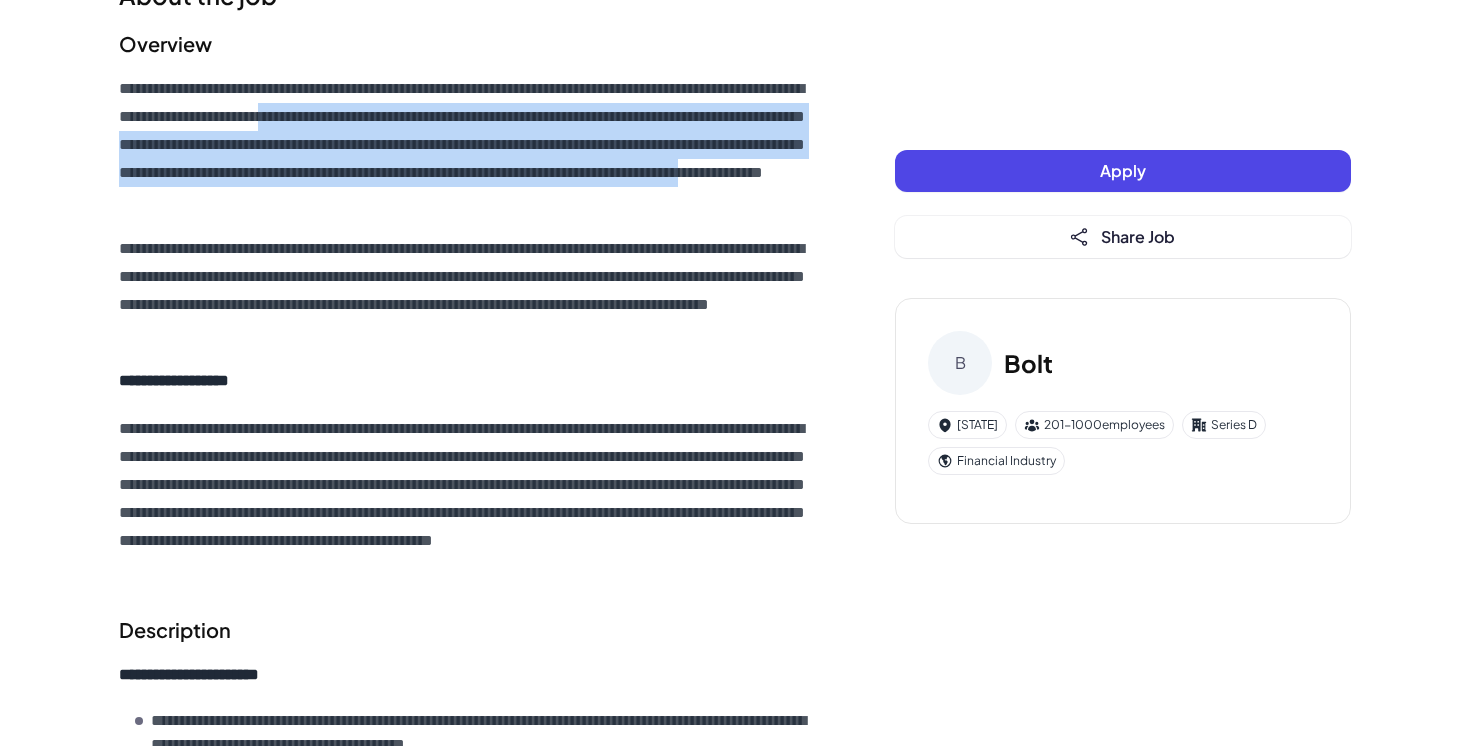 drag, startPoint x: 489, startPoint y: 117, endPoint x: 610, endPoint y: 208, distance: 151.40013 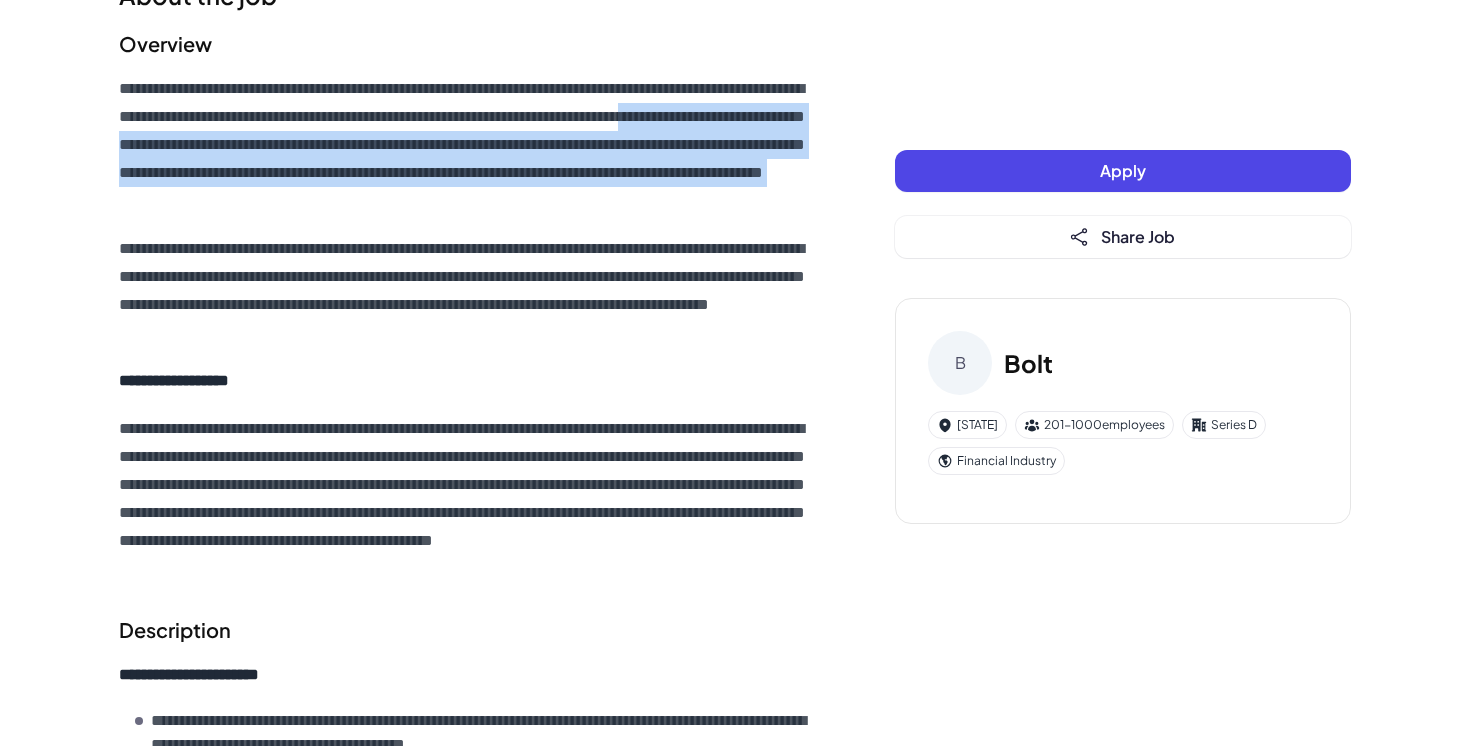 drag, startPoint x: 241, startPoint y: 155, endPoint x: 468, endPoint y: 217, distance: 235.31468 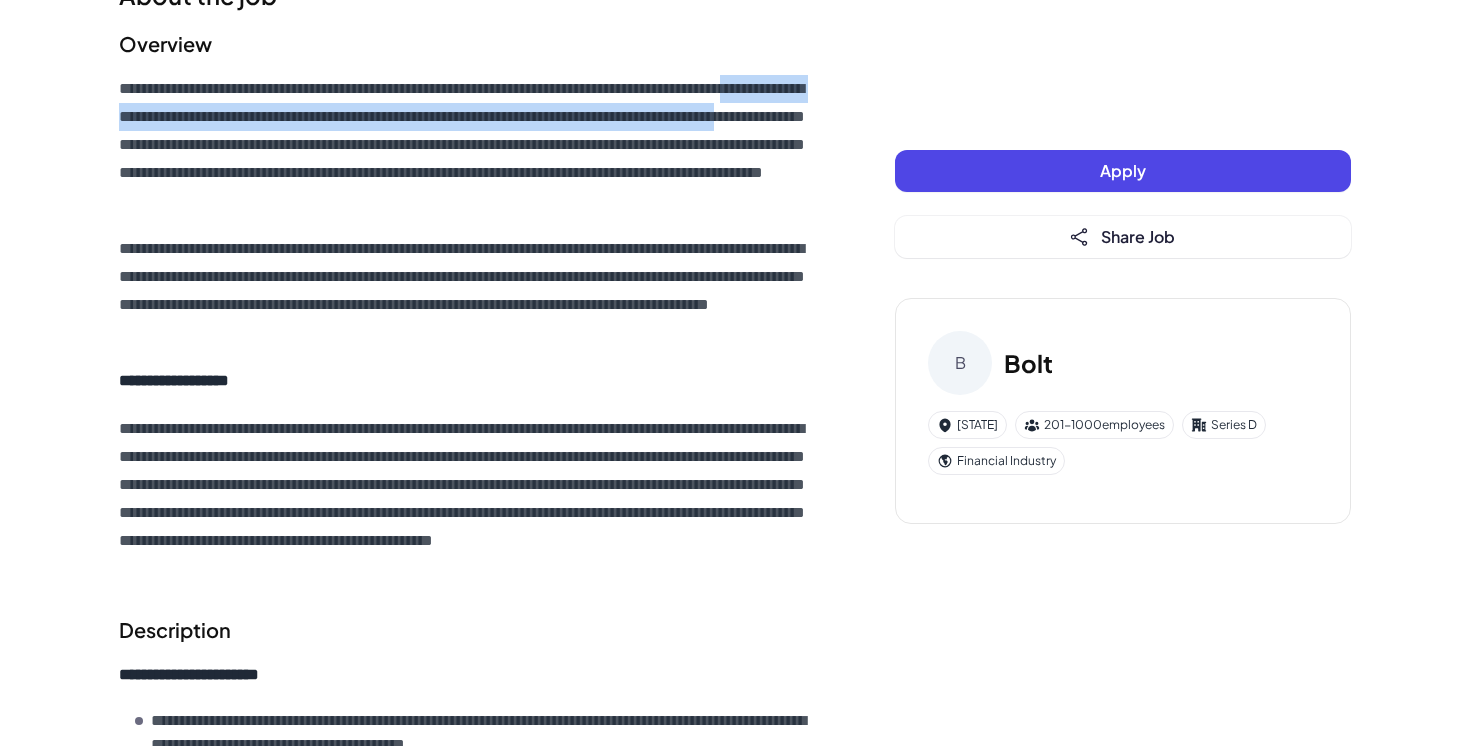 drag, startPoint x: 212, startPoint y: 113, endPoint x: 349, endPoint y: 132, distance: 138.31125 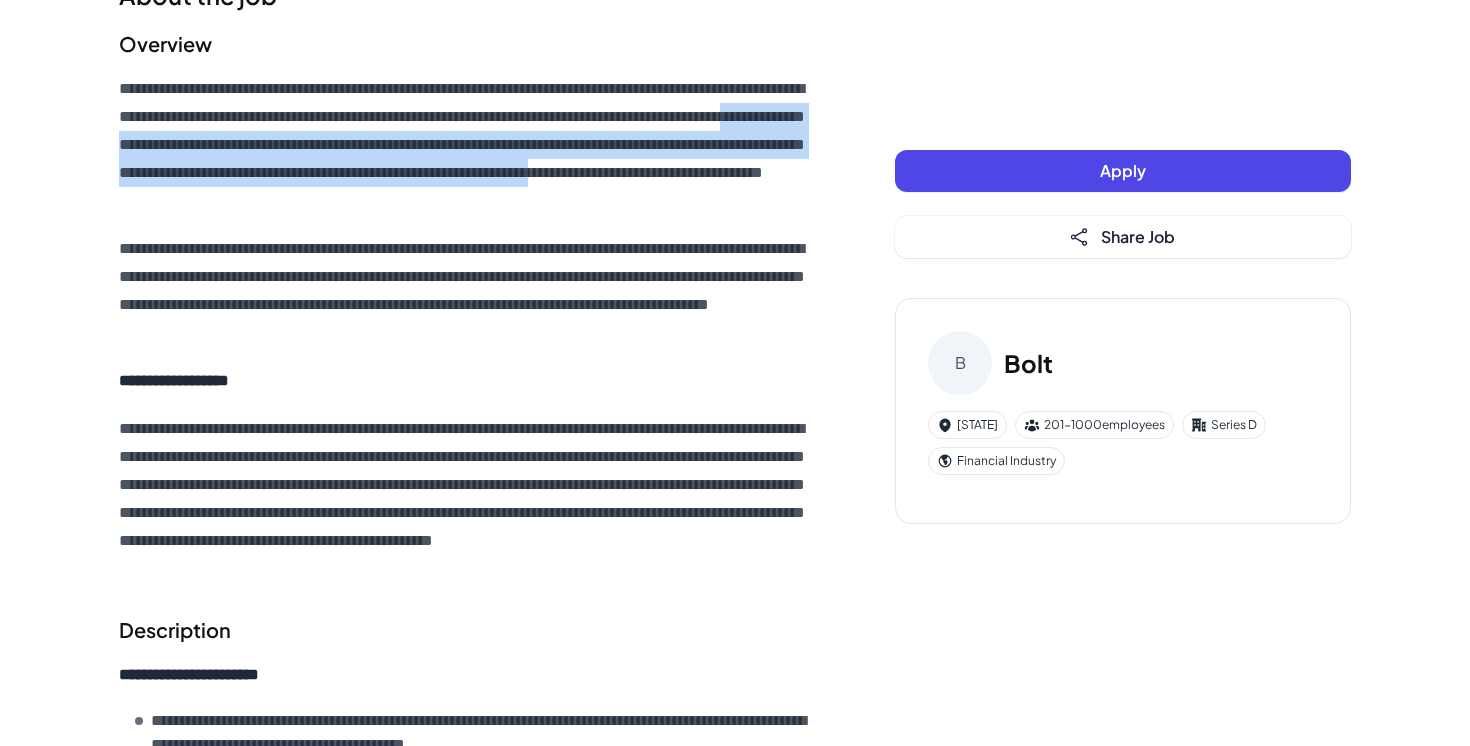 drag, startPoint x: 363, startPoint y: 134, endPoint x: 424, endPoint y: 205, distance: 93.60555 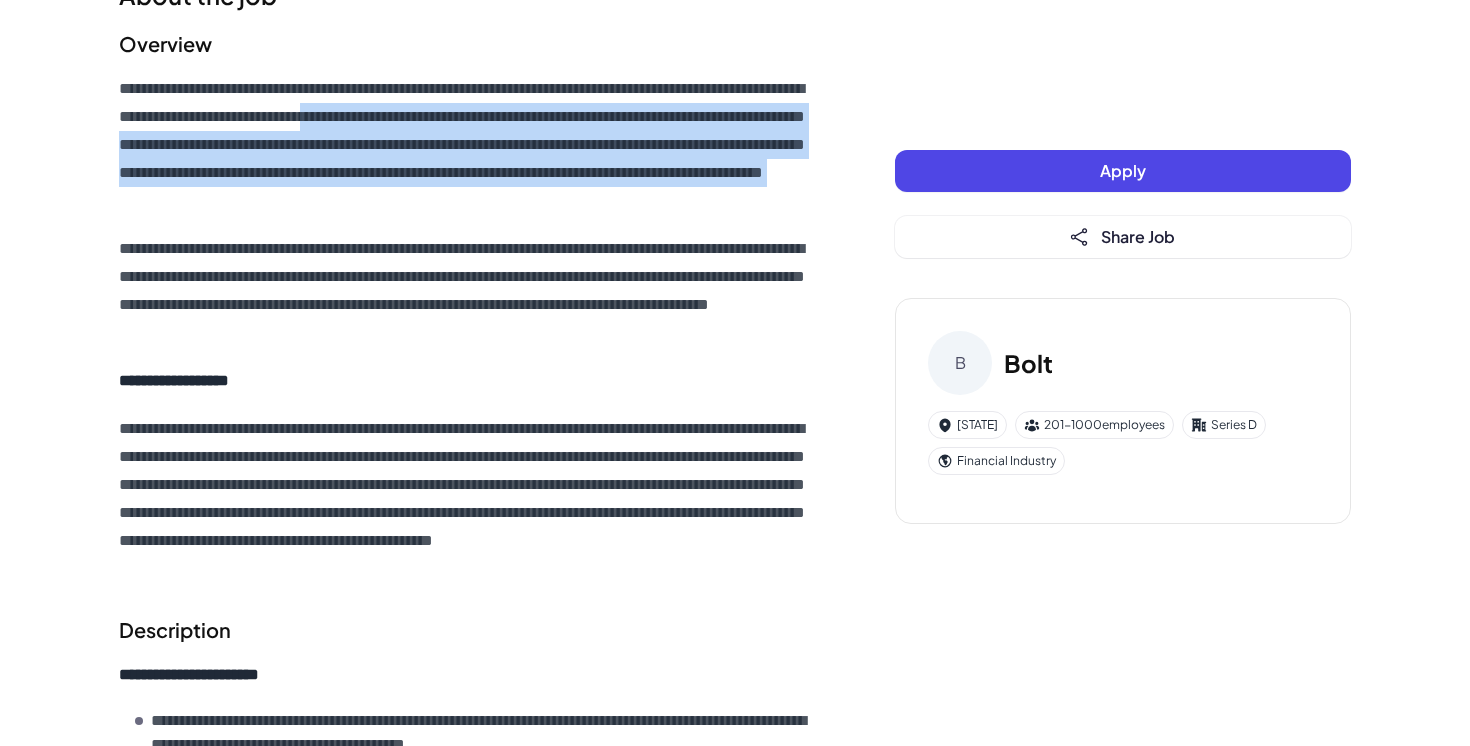 drag, startPoint x: 533, startPoint y: 109, endPoint x: 564, endPoint y: 233, distance: 127.81628 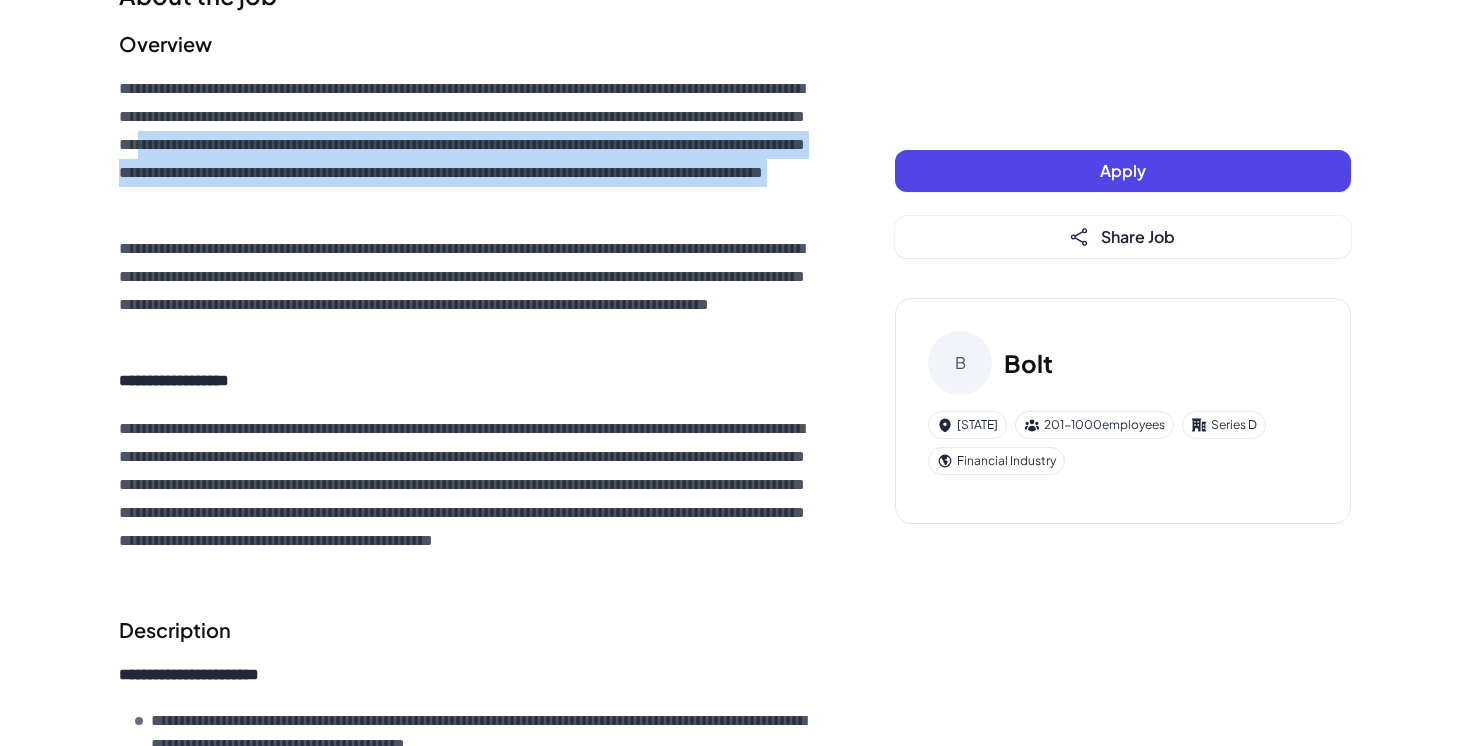 drag, startPoint x: 460, startPoint y: 149, endPoint x: 635, endPoint y: 225, distance: 190.79047 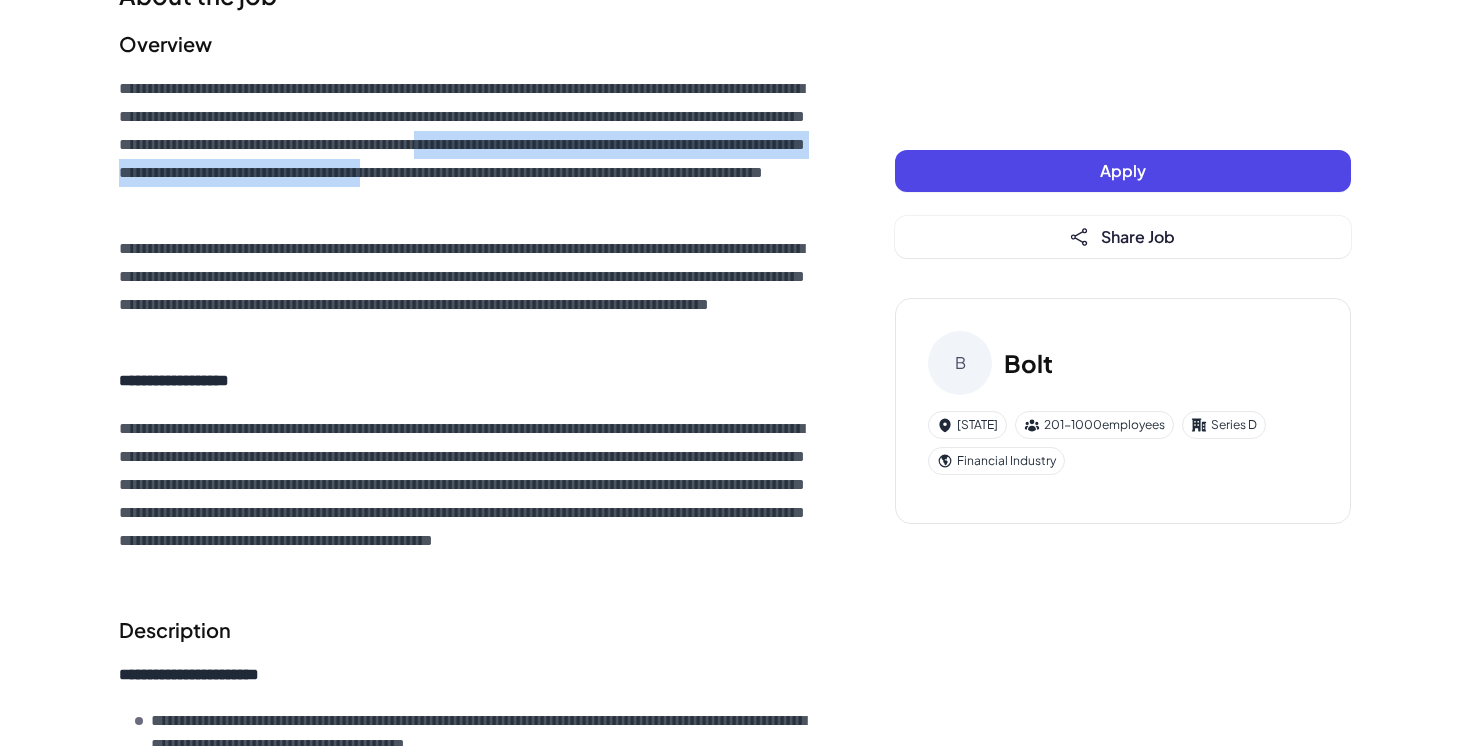 drag, startPoint x: 132, startPoint y: 172, endPoint x: 226, endPoint y: 192, distance: 96.10411 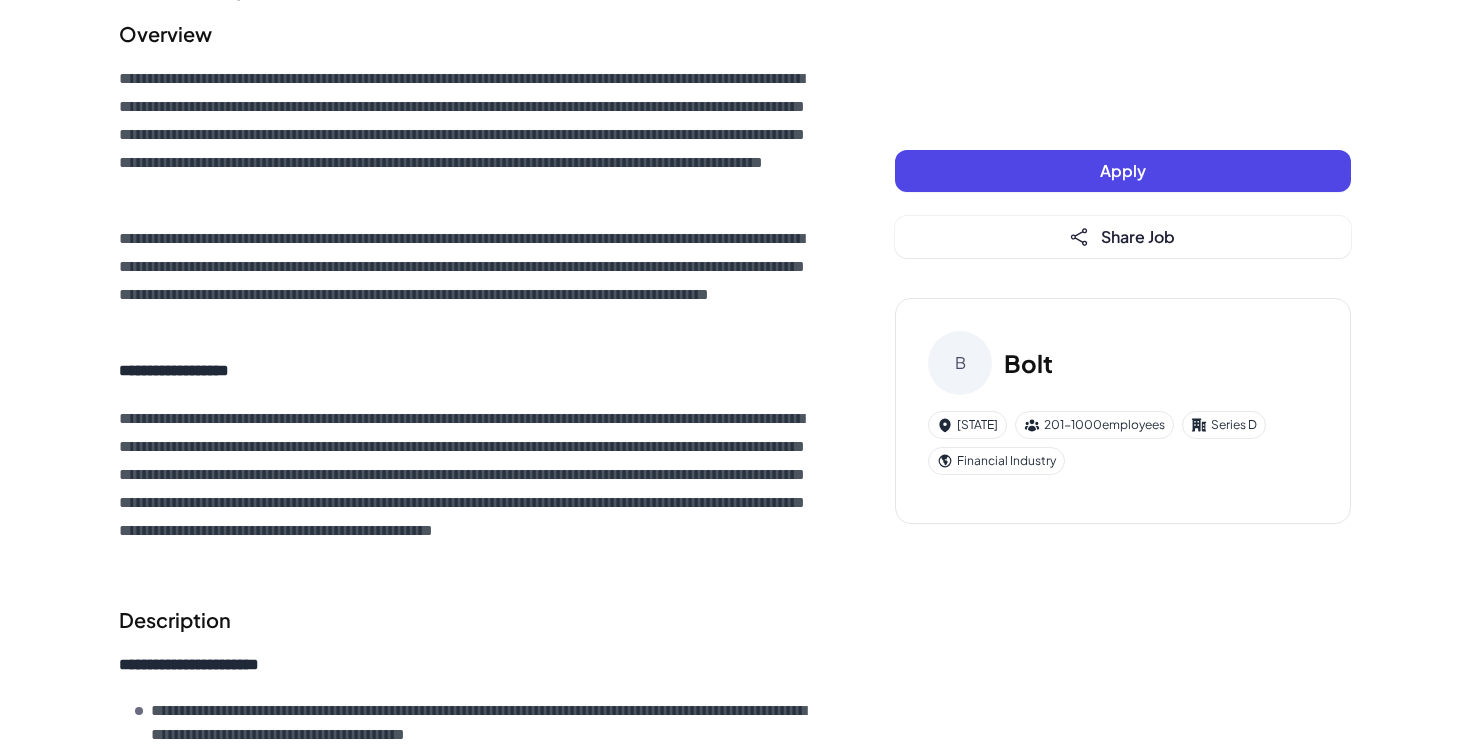 scroll, scrollTop: 404, scrollLeft: 0, axis: vertical 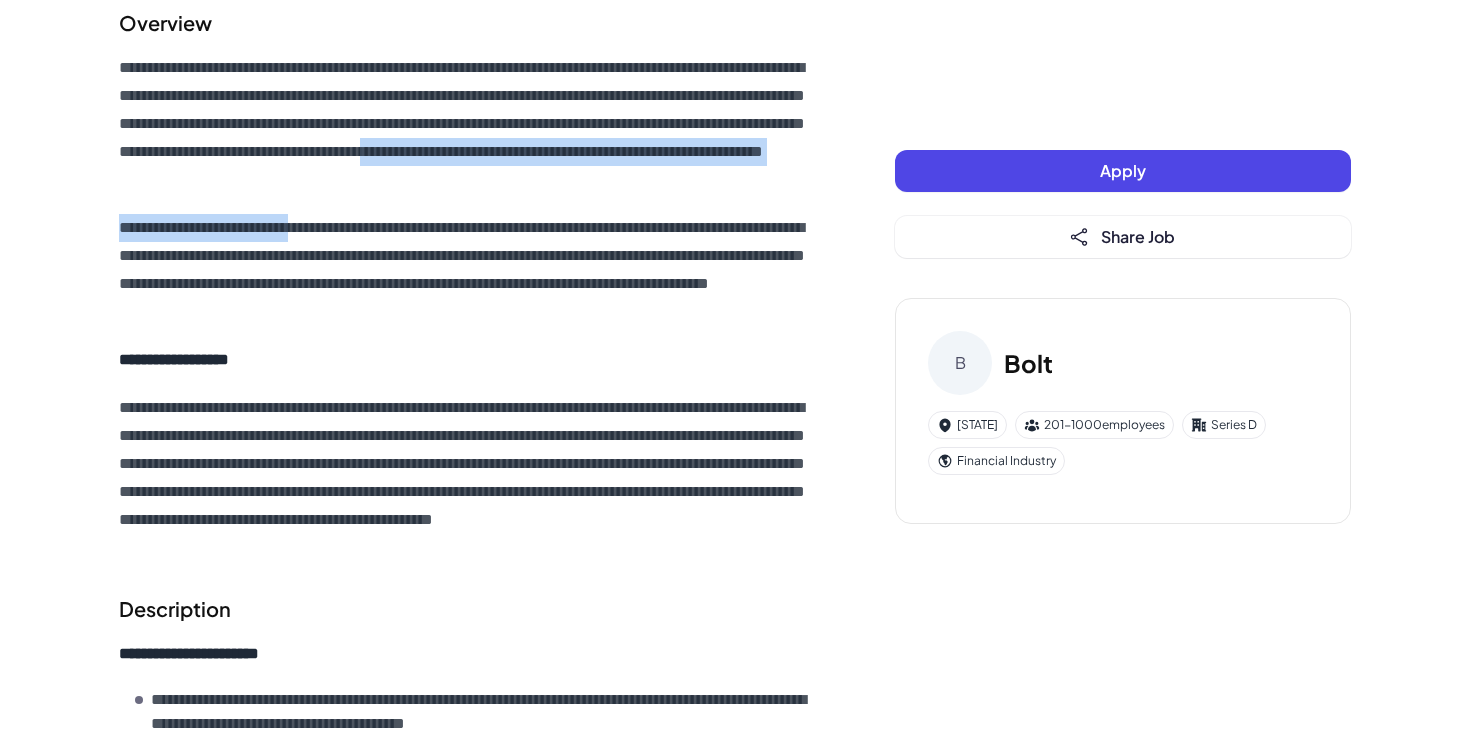 drag, startPoint x: 223, startPoint y: 170, endPoint x: 348, endPoint y: 232, distance: 139.53136 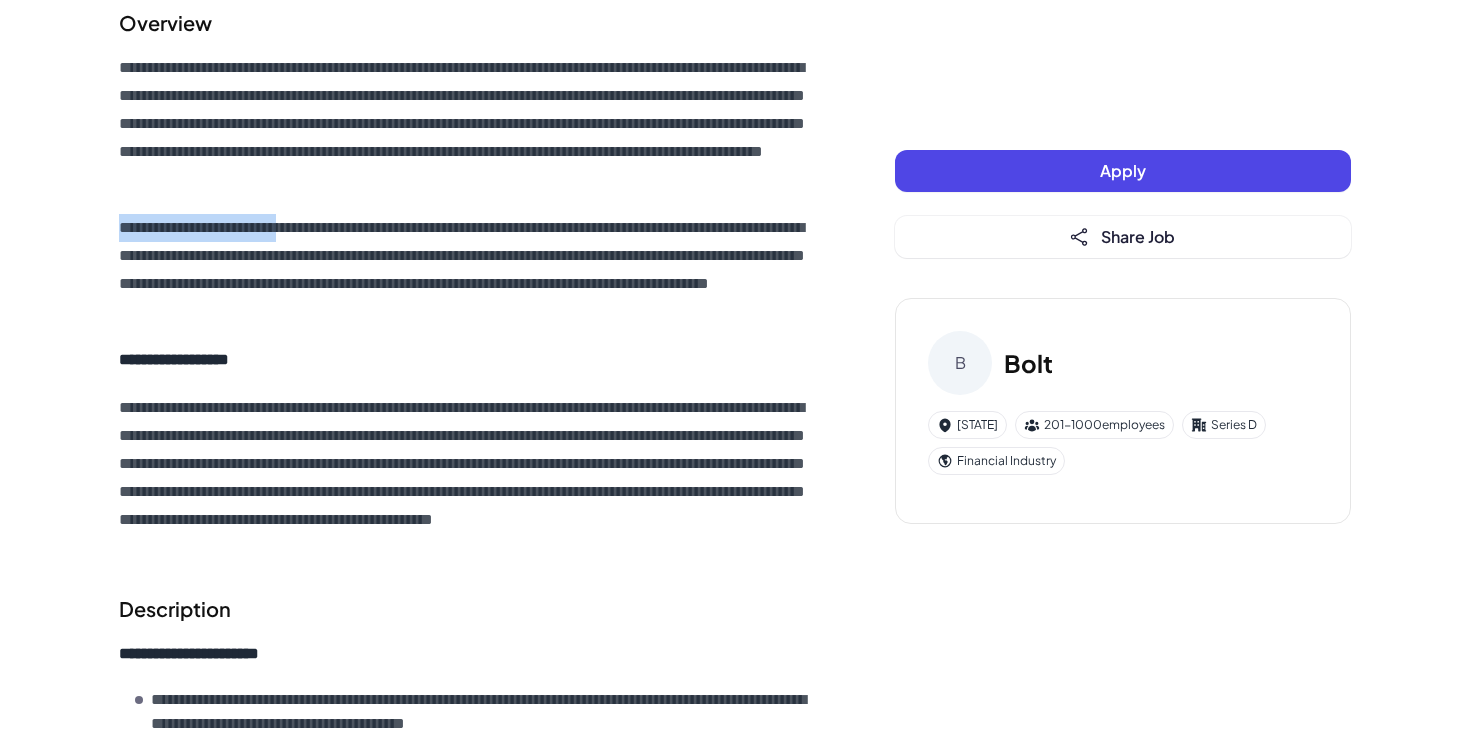 drag, startPoint x: 239, startPoint y: 209, endPoint x: 335, endPoint y: 231, distance: 98.48858 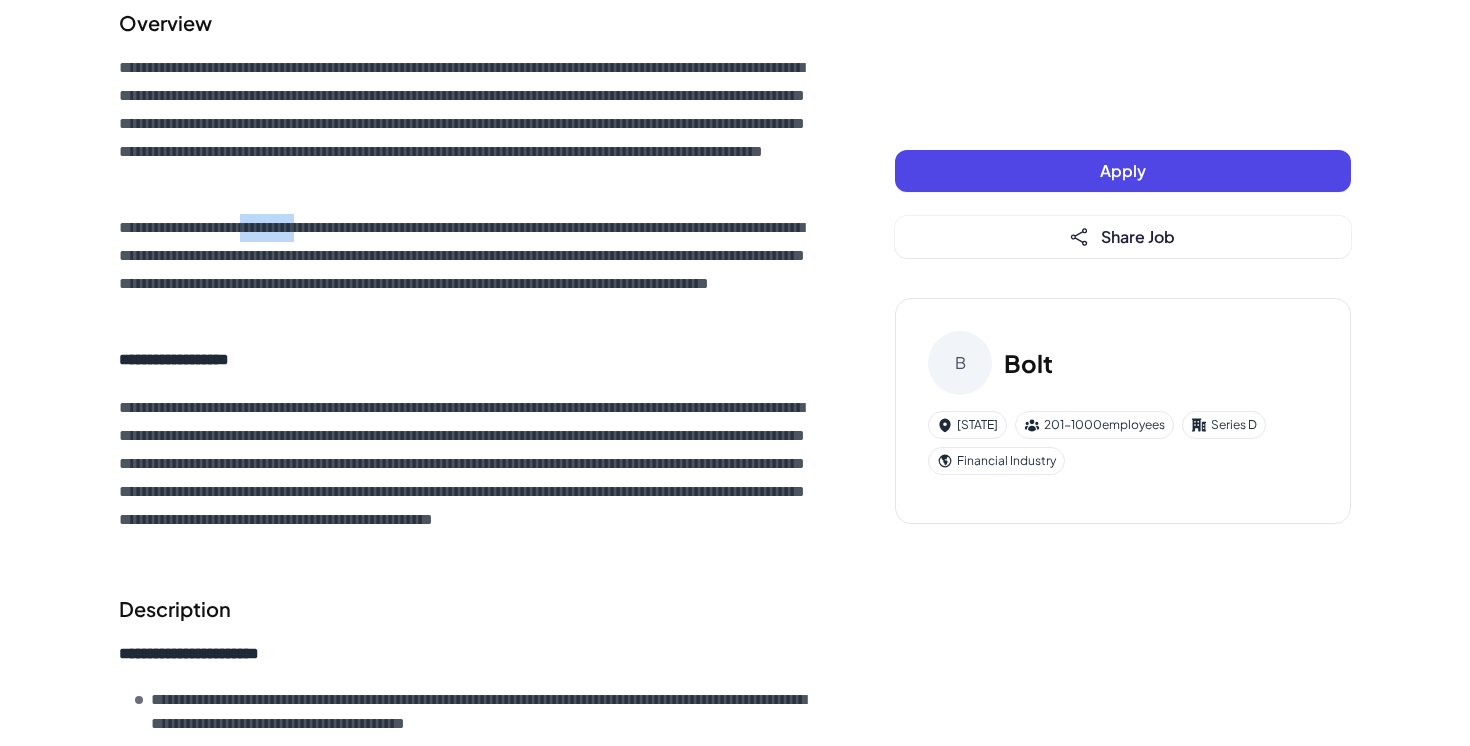 click on "**********" at bounding box center (467, 270) 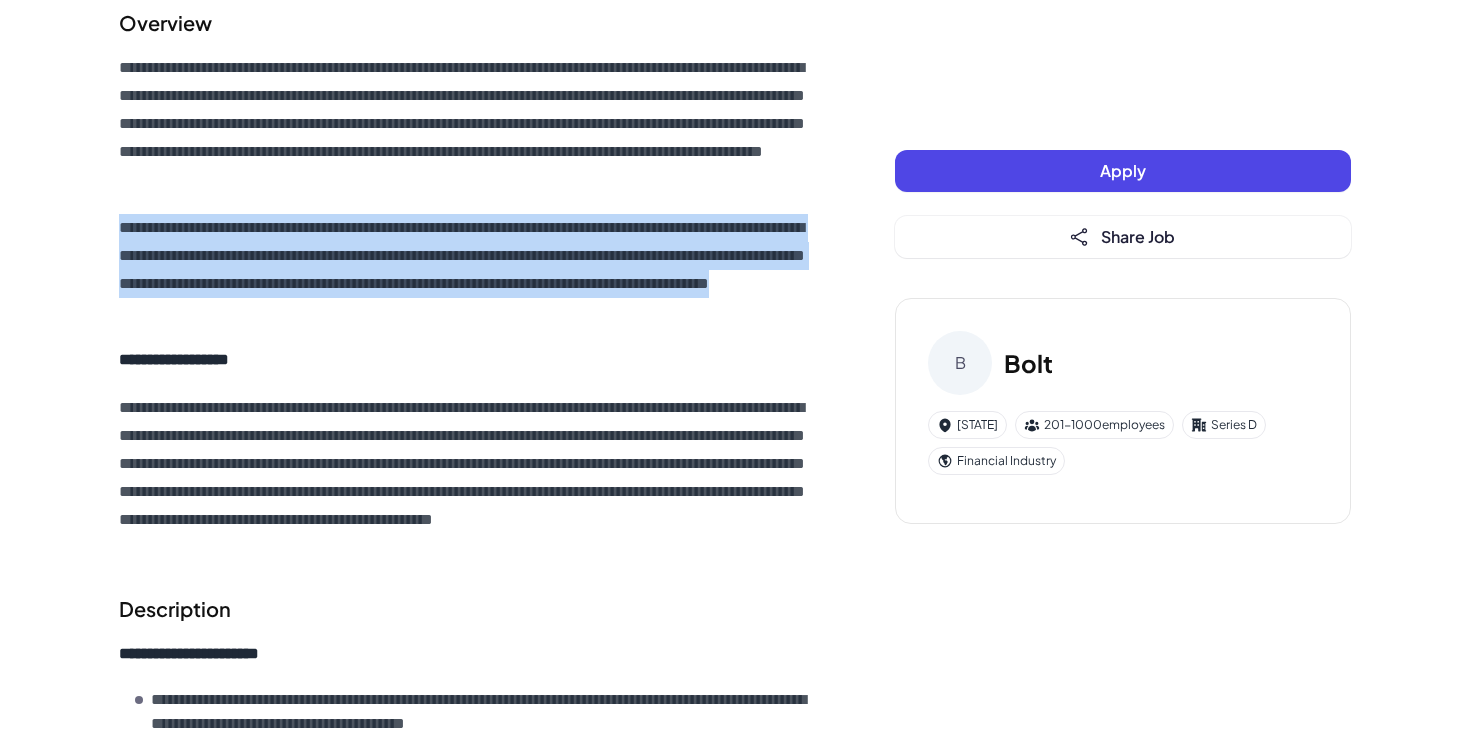 click on "**********" at bounding box center (467, 270) 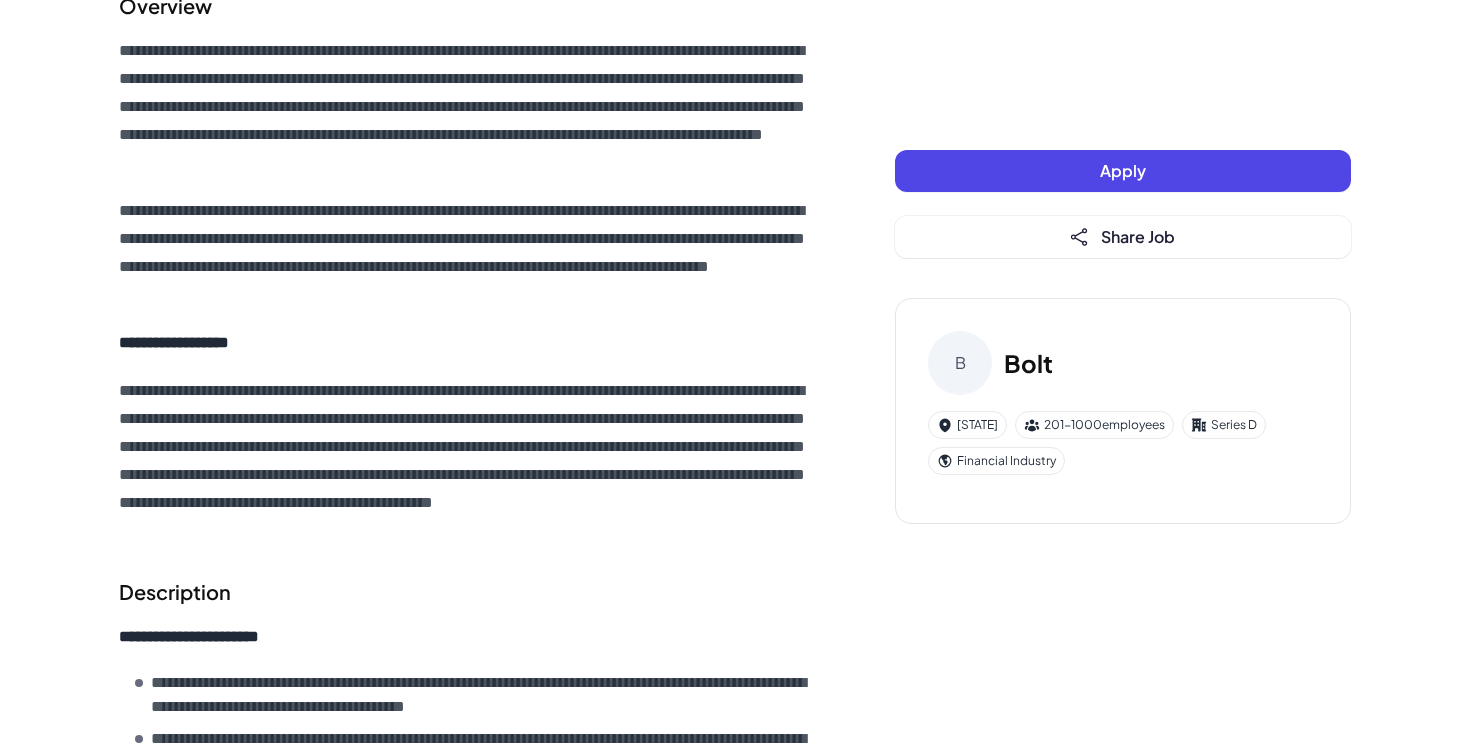 scroll, scrollTop: 425, scrollLeft: 0, axis: vertical 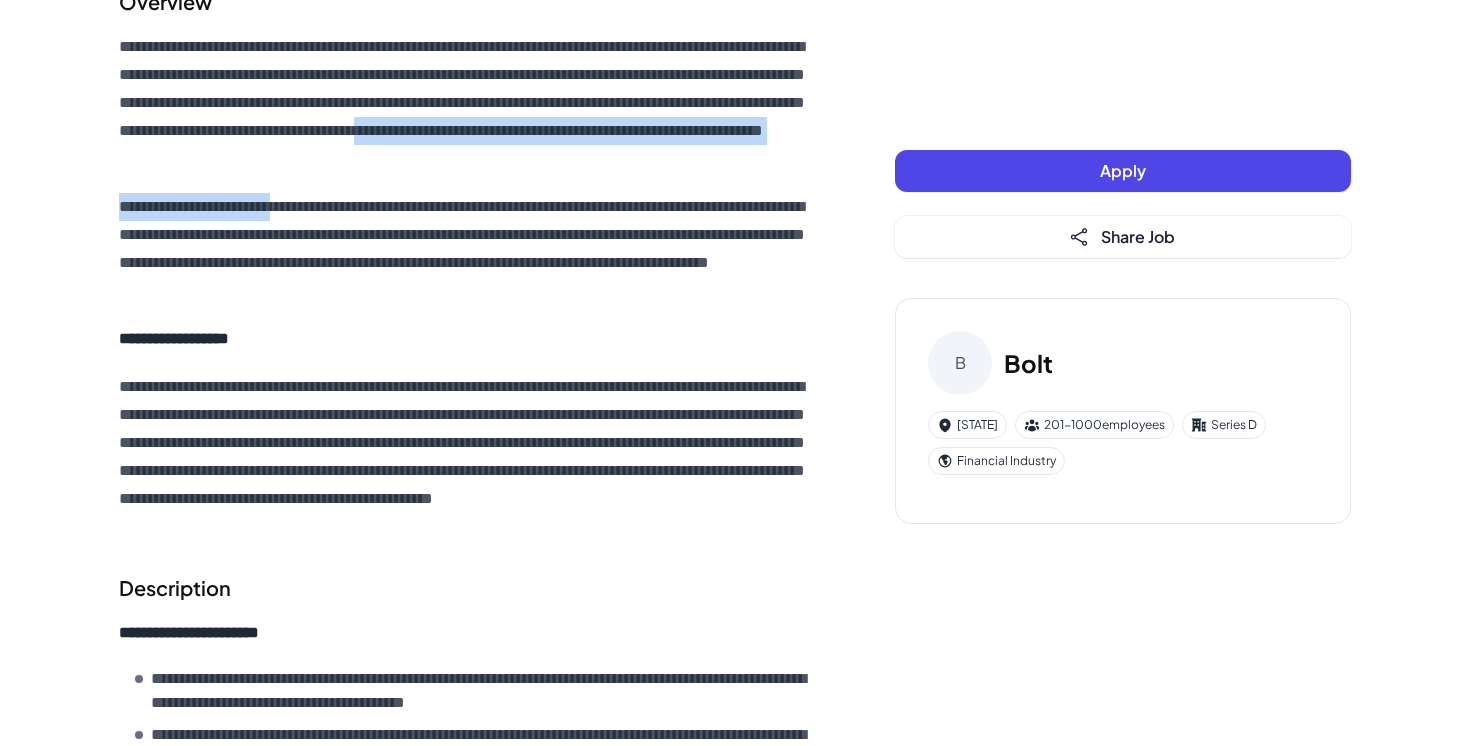 drag, startPoint x: 211, startPoint y: 170, endPoint x: 330, endPoint y: 216, distance: 127.581345 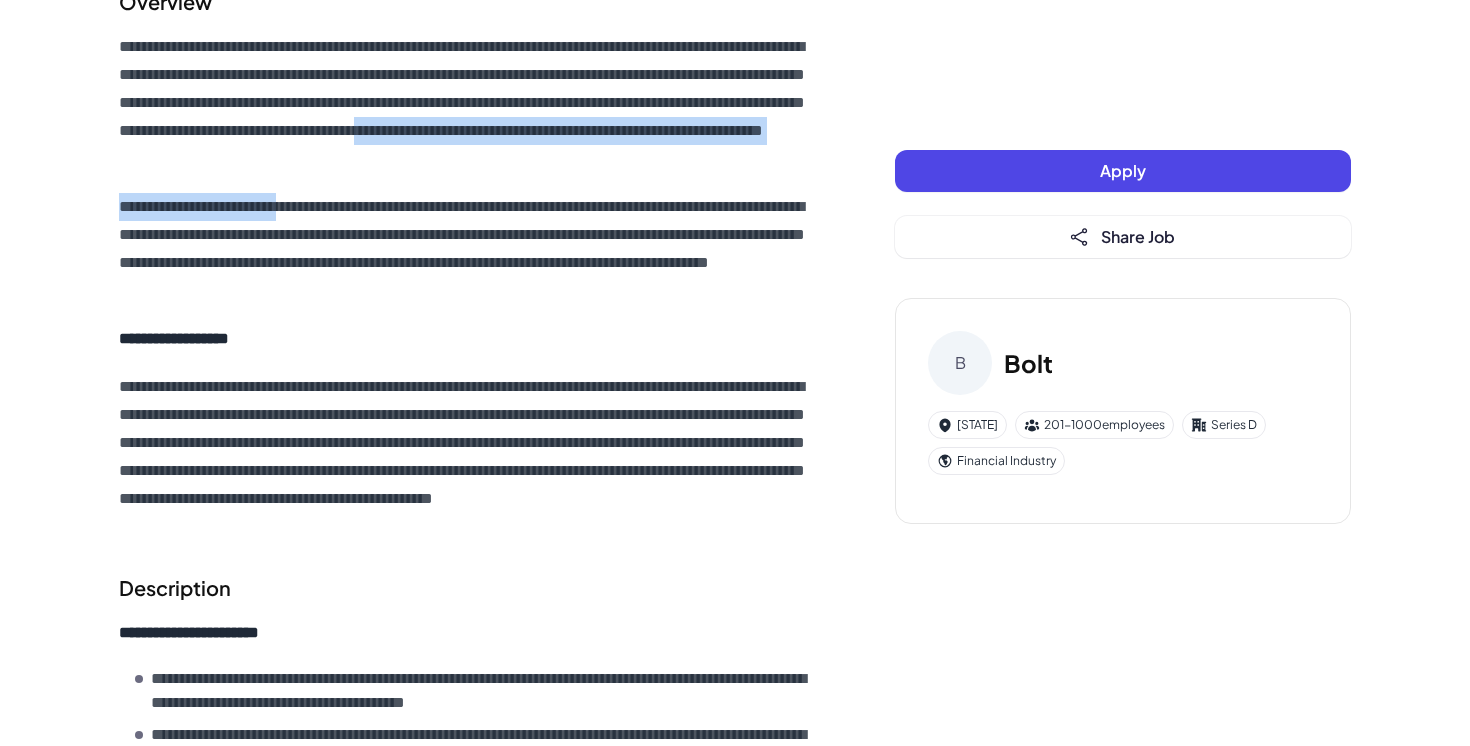 click on "**********" at bounding box center [467, 249] 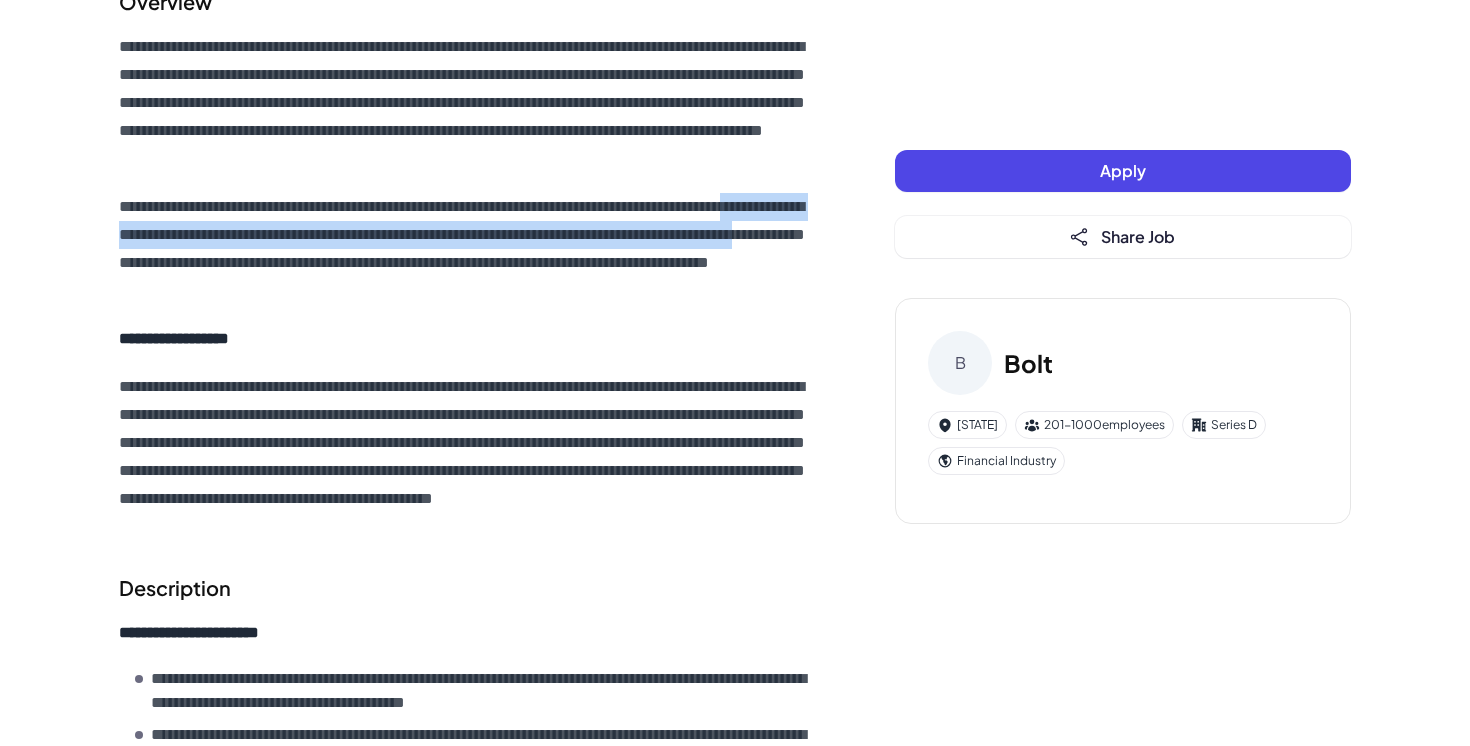 drag, startPoint x: 191, startPoint y: 235, endPoint x: 397, endPoint y: 268, distance: 208.62646 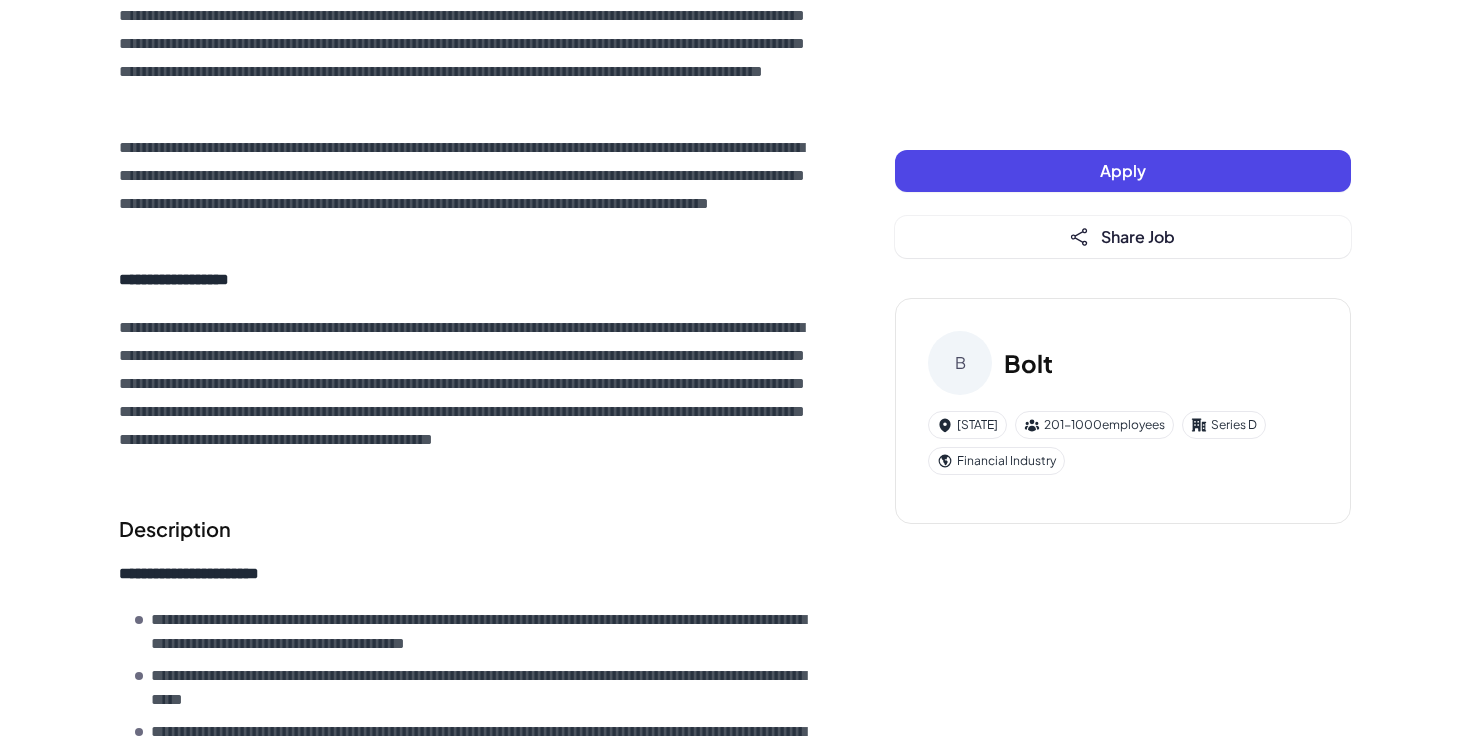 scroll, scrollTop: 485, scrollLeft: 0, axis: vertical 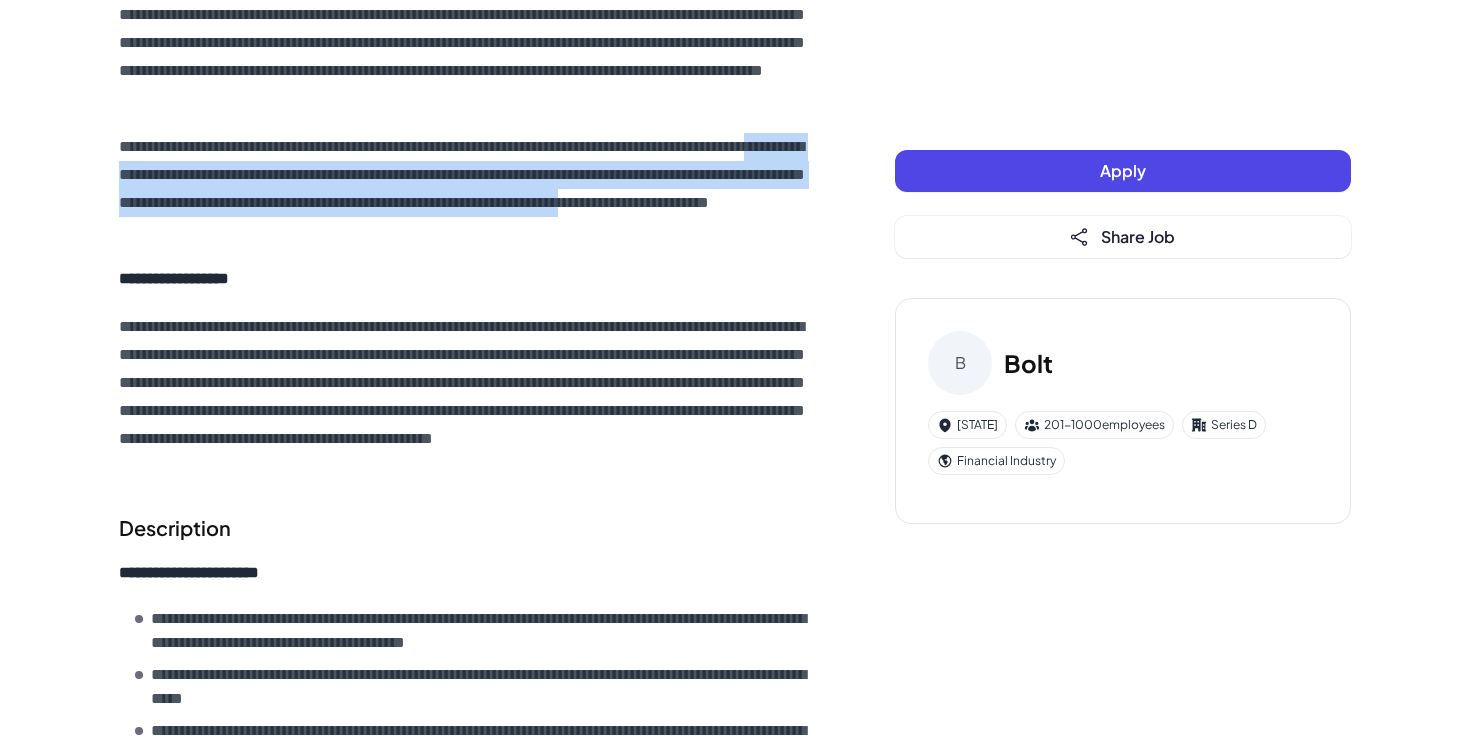 drag, startPoint x: 222, startPoint y: 186, endPoint x: 424, endPoint y: 241, distance: 209.35378 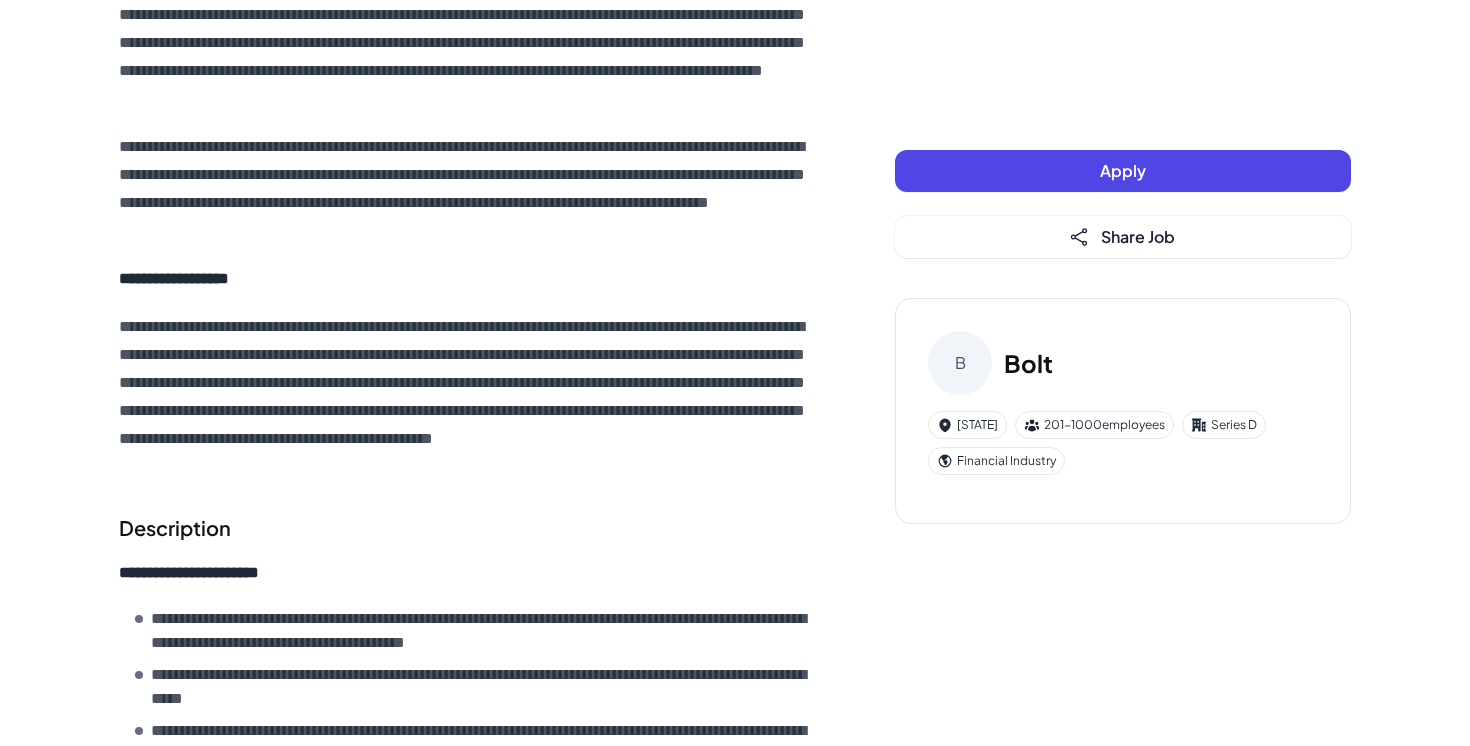 click on "**********" at bounding box center (467, 189) 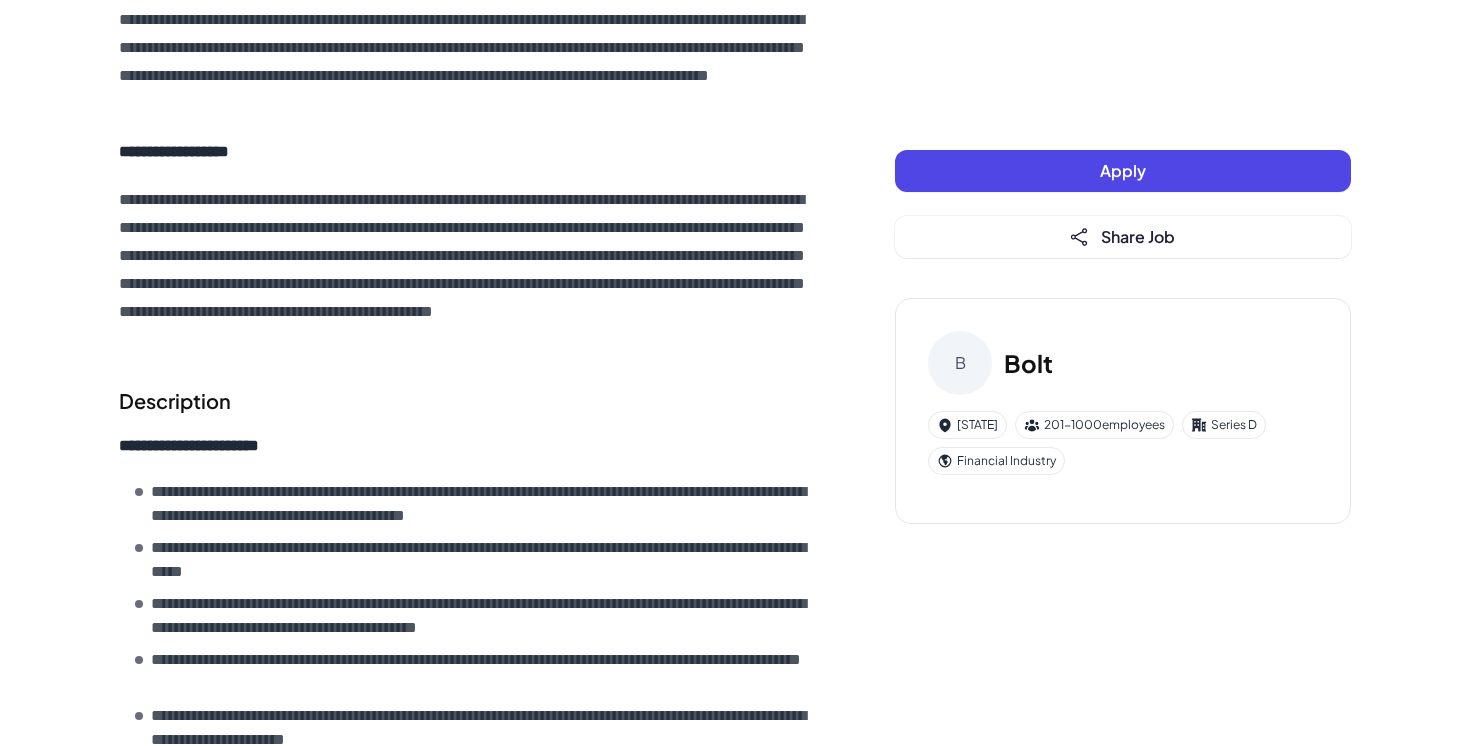 scroll, scrollTop: 616, scrollLeft: 0, axis: vertical 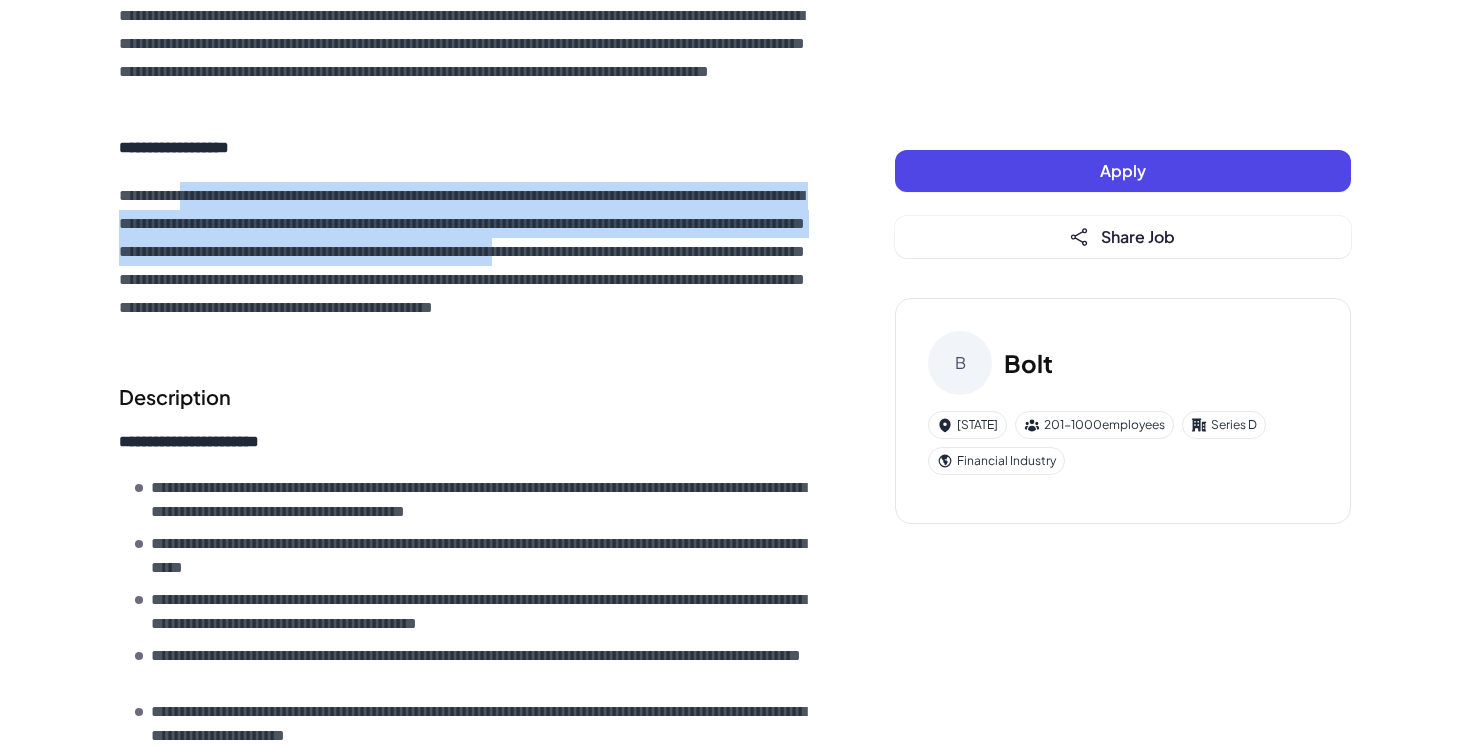 drag, startPoint x: 196, startPoint y: 204, endPoint x: 361, endPoint y: 279, distance: 181.2457 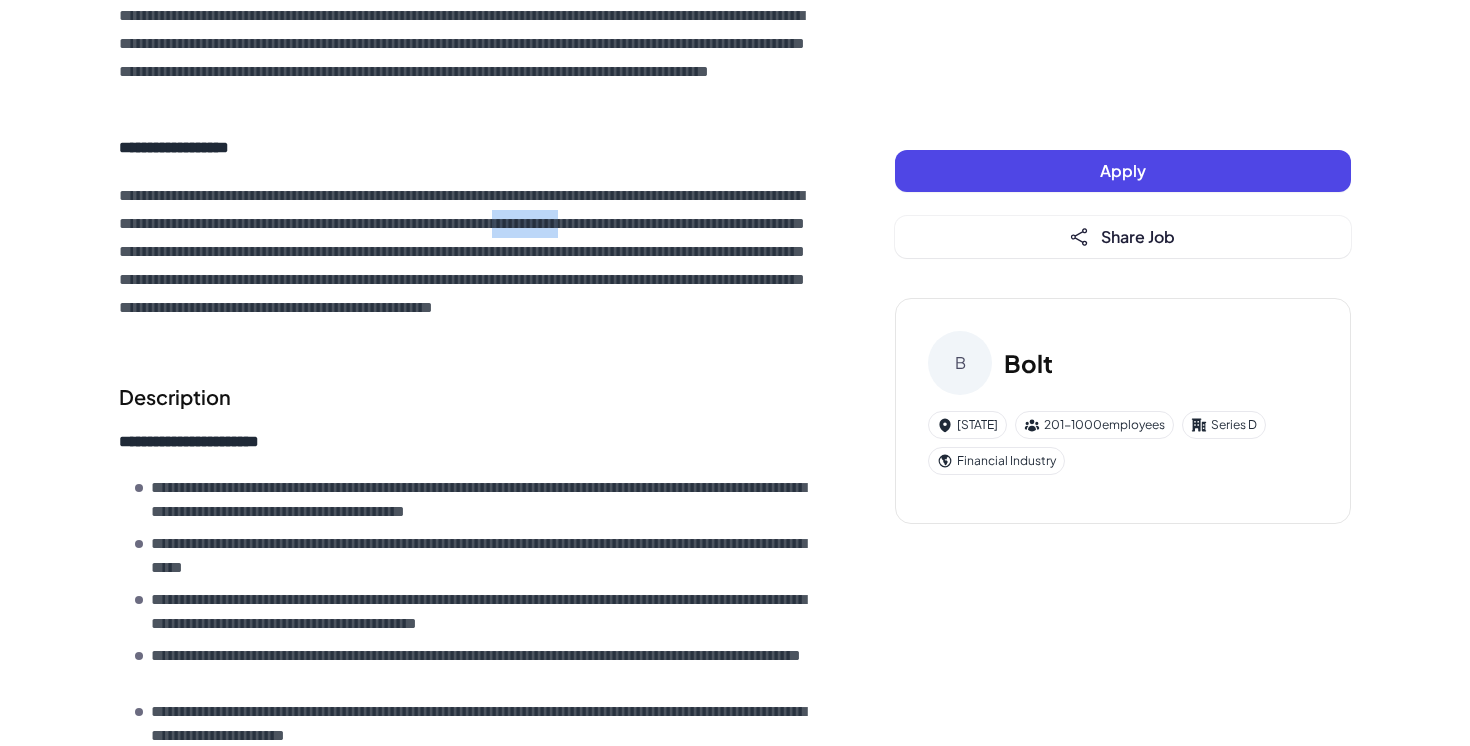 drag, startPoint x: 150, startPoint y: 247, endPoint x: 282, endPoint y: 275, distance: 134.93703 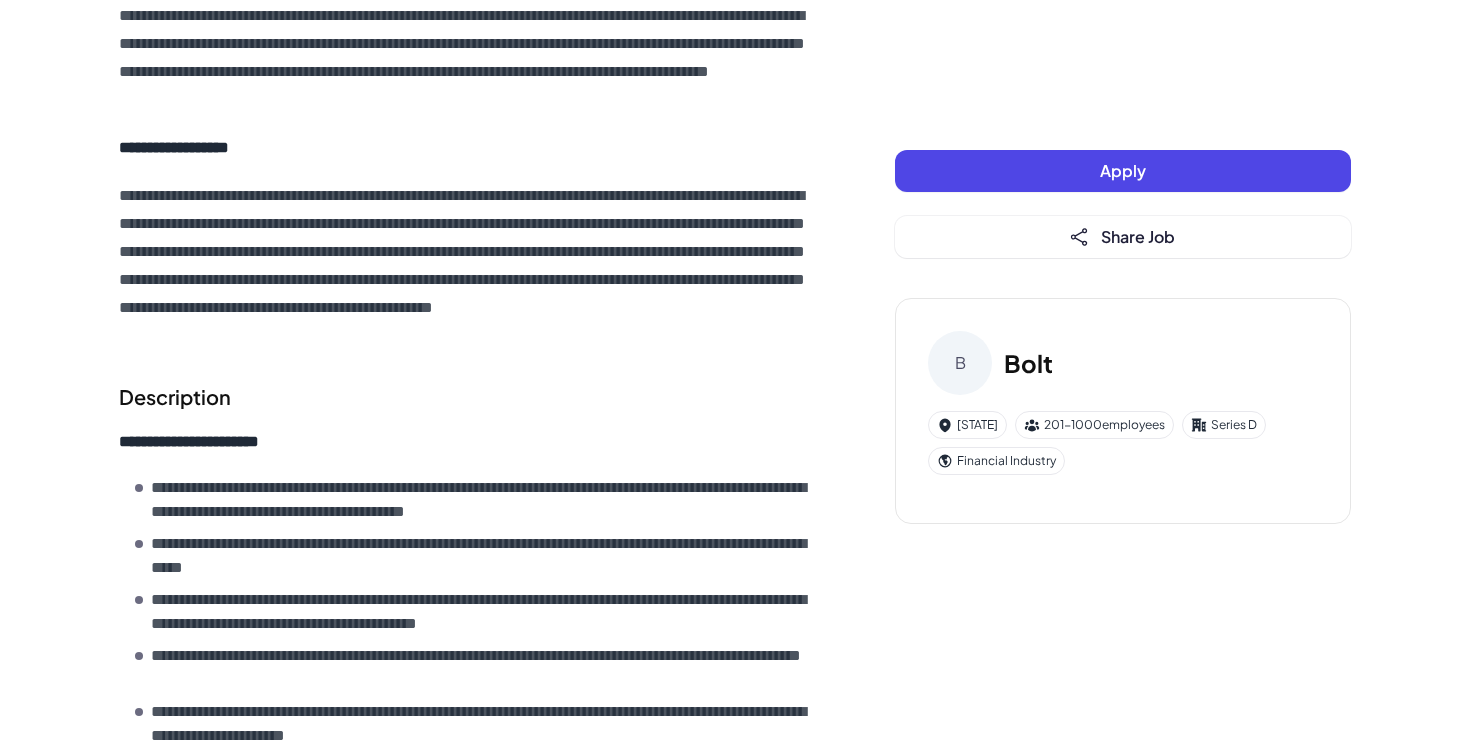 click on "**********" at bounding box center [467, 266] 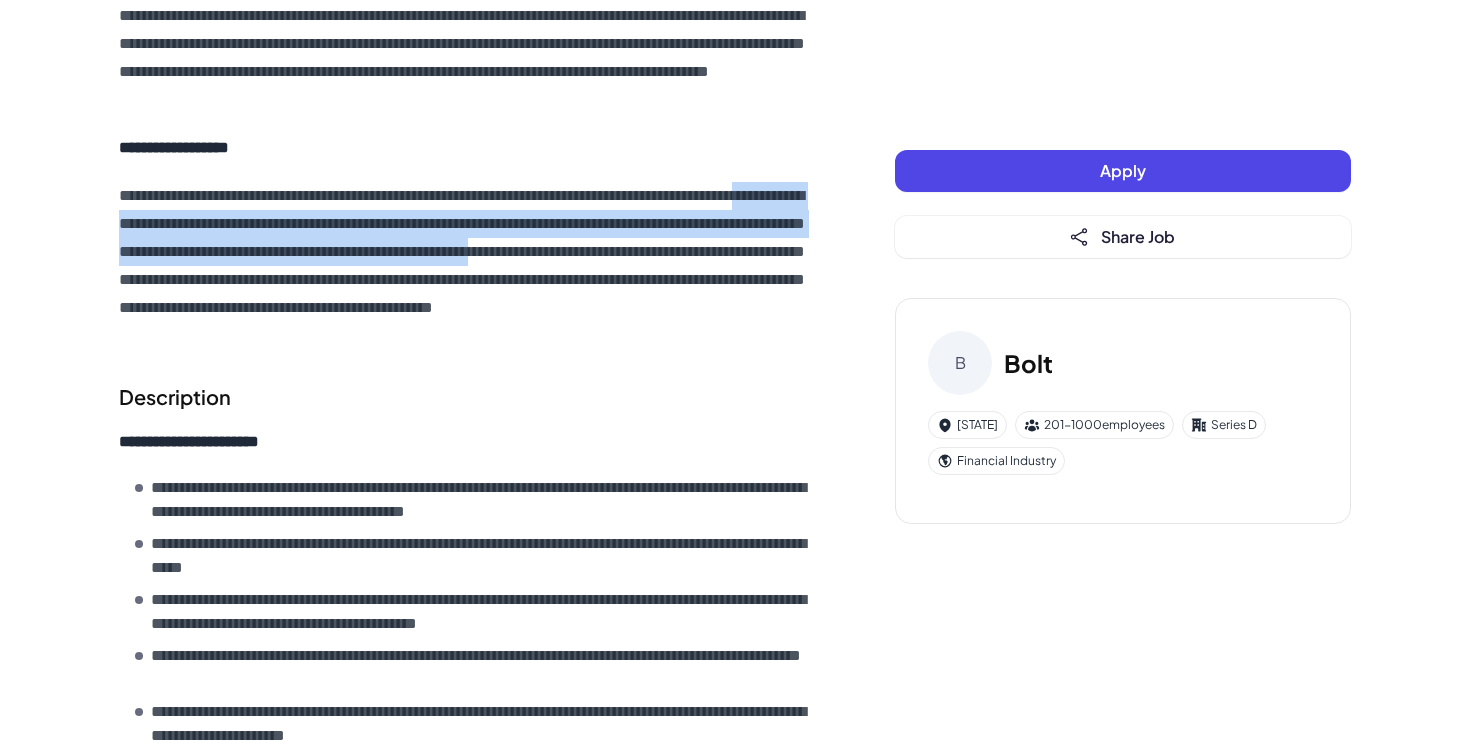 drag, startPoint x: 191, startPoint y: 223, endPoint x: 343, endPoint y: 296, distance: 168.62088 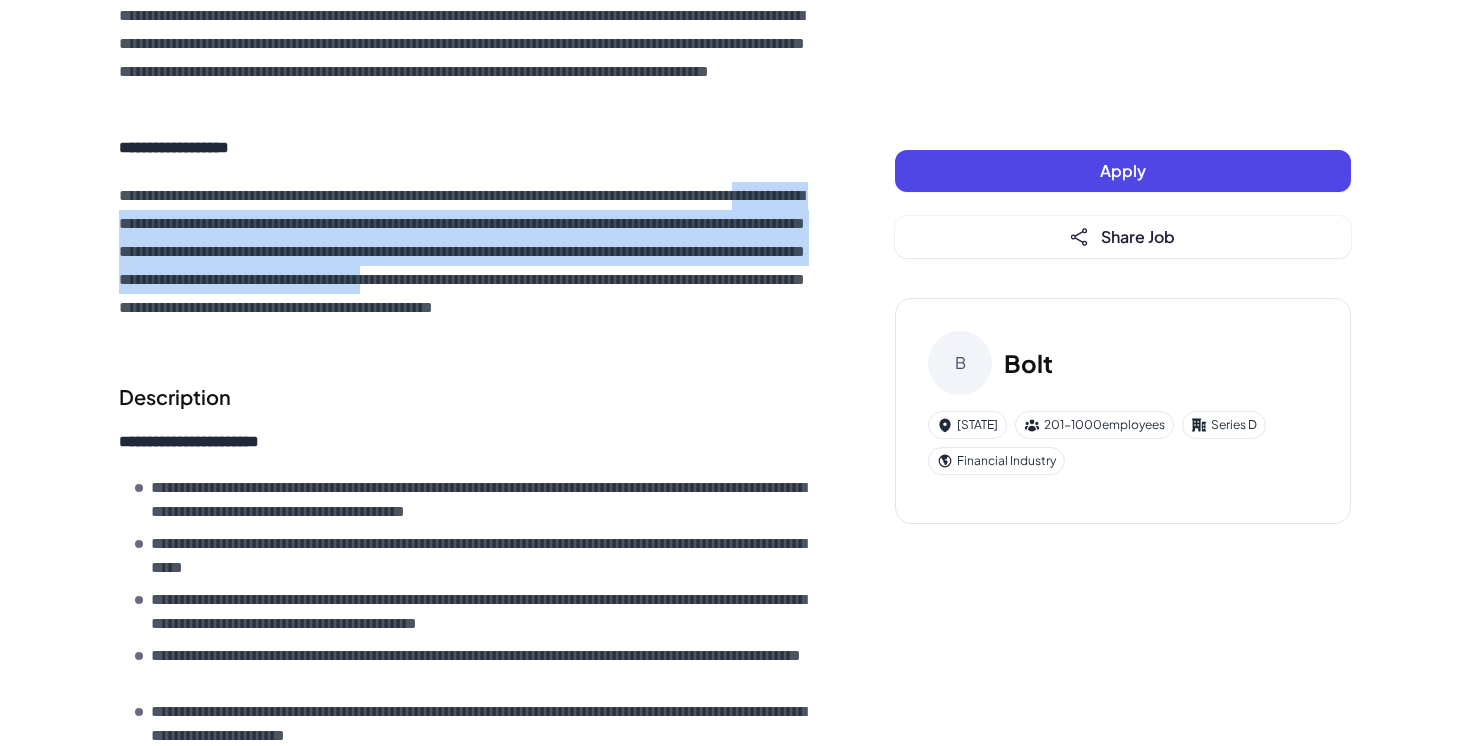 click on "**********" at bounding box center (467, 266) 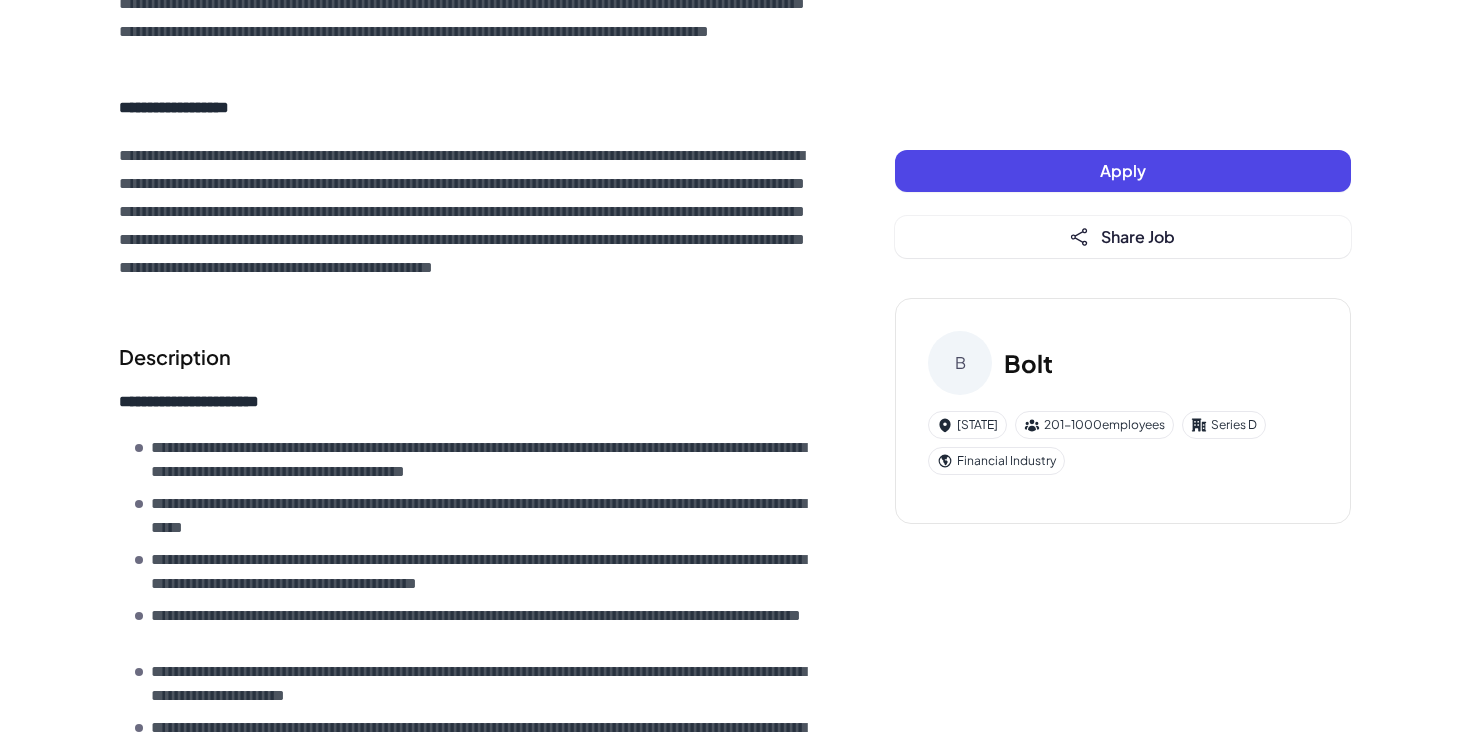 scroll, scrollTop: 663, scrollLeft: 0, axis: vertical 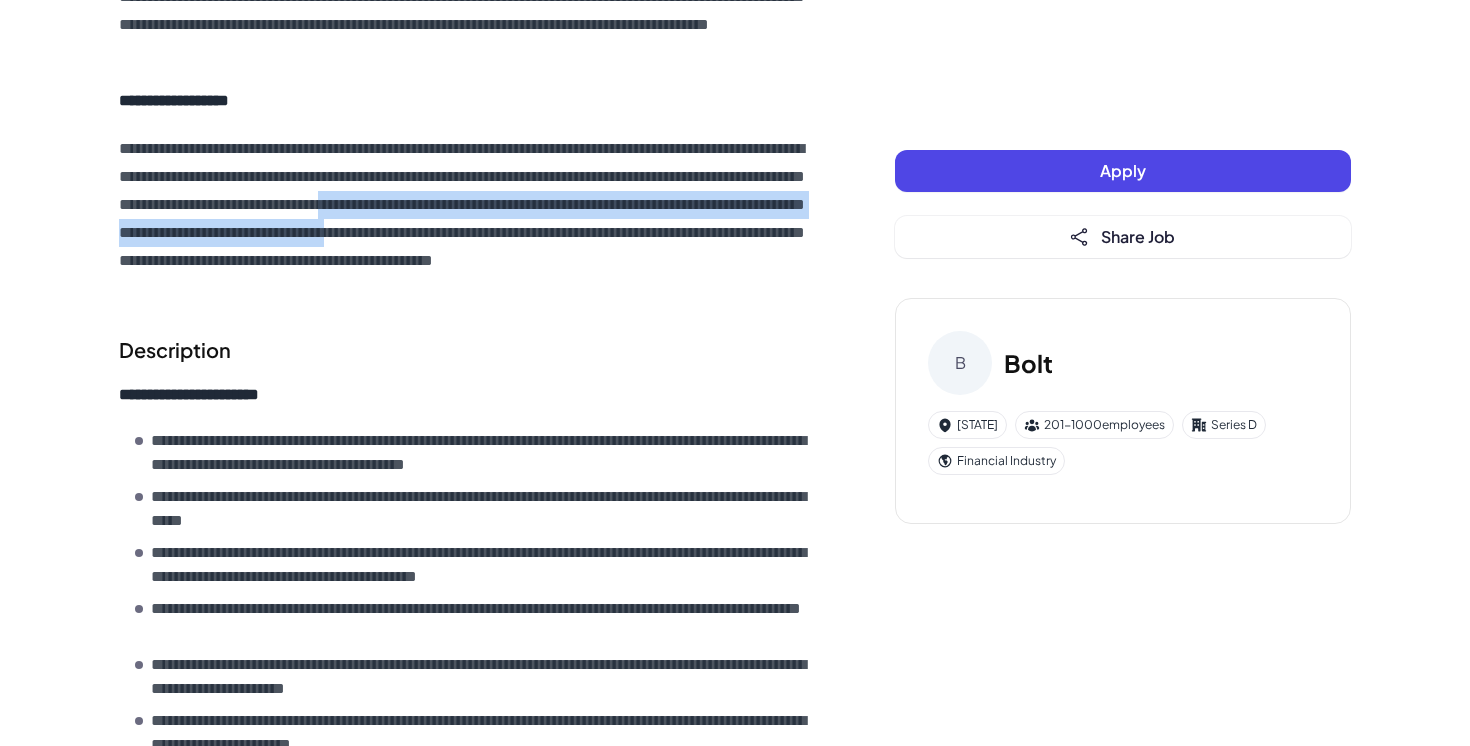 drag, startPoint x: 147, startPoint y: 219, endPoint x: 317, endPoint y: 262, distance: 175.35393 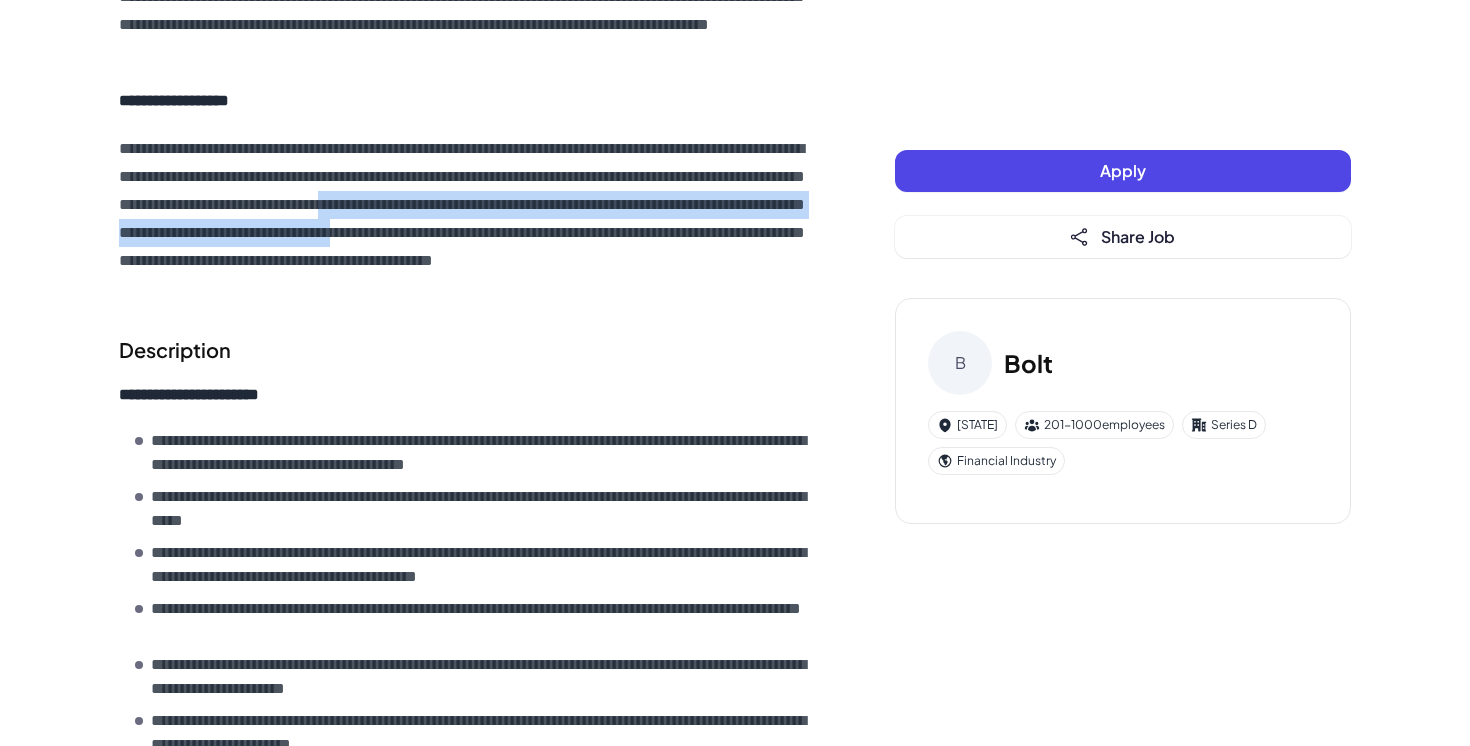 click on "**********" at bounding box center [467, 219] 